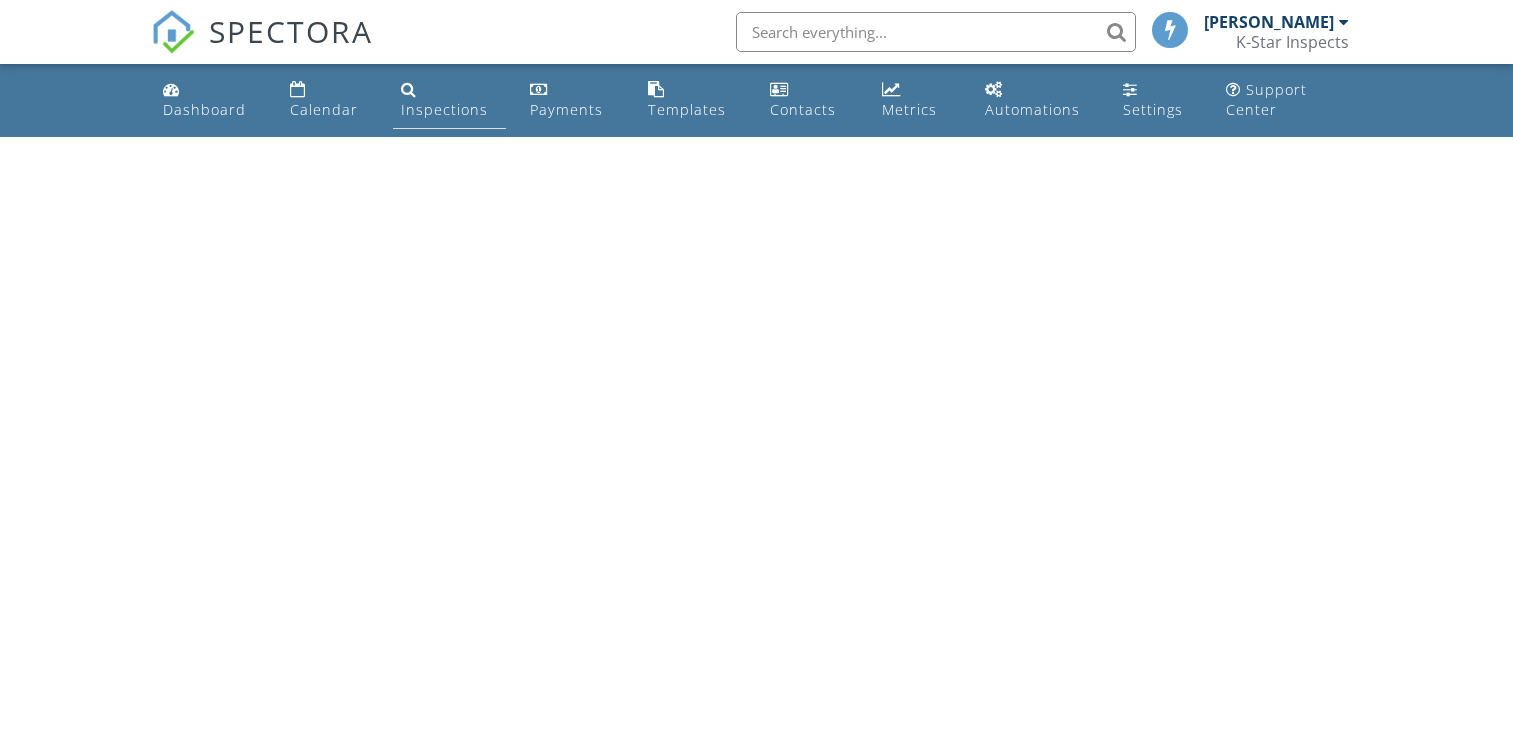 drag, startPoint x: 0, startPoint y: 0, endPoint x: 418, endPoint y: 109, distance: 431.978 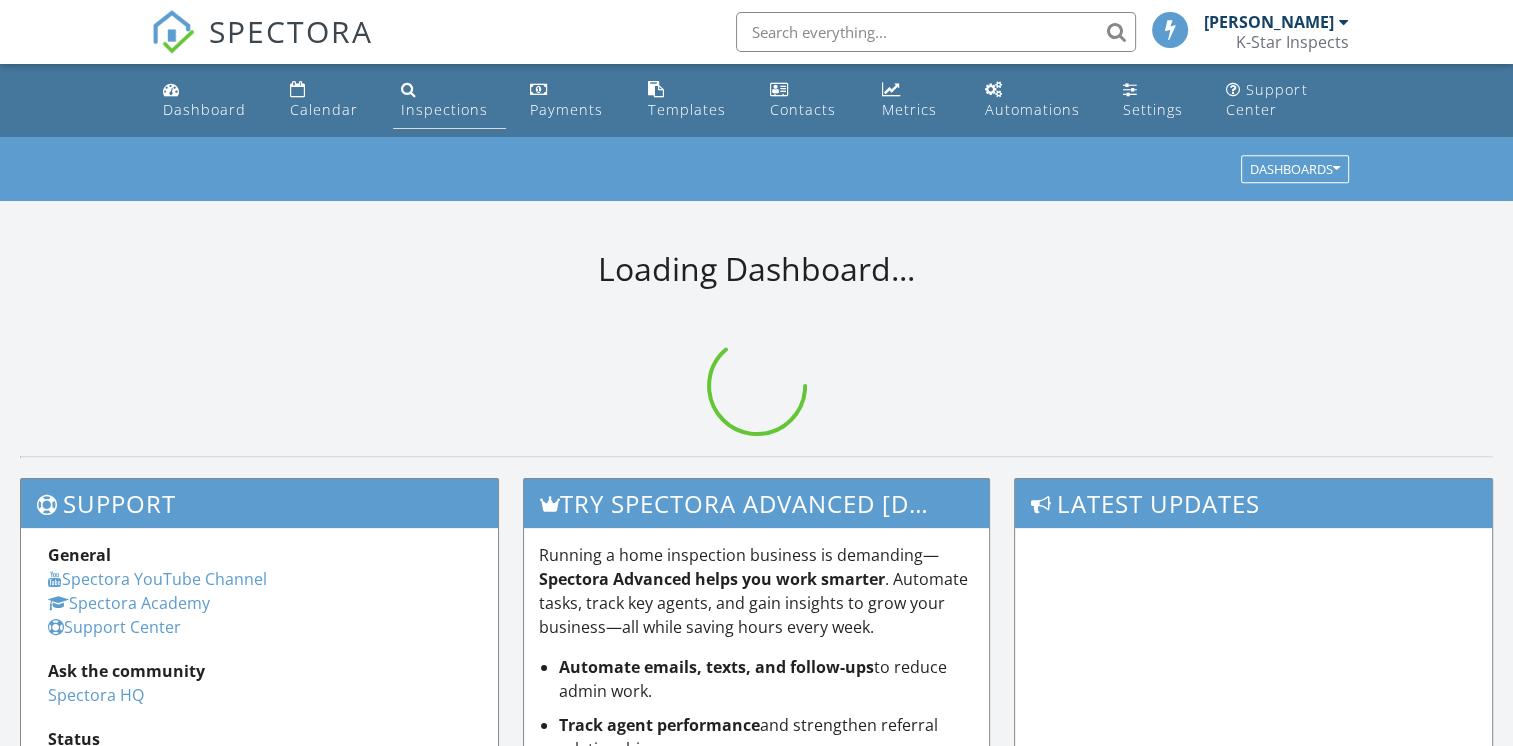 scroll, scrollTop: 0, scrollLeft: 0, axis: both 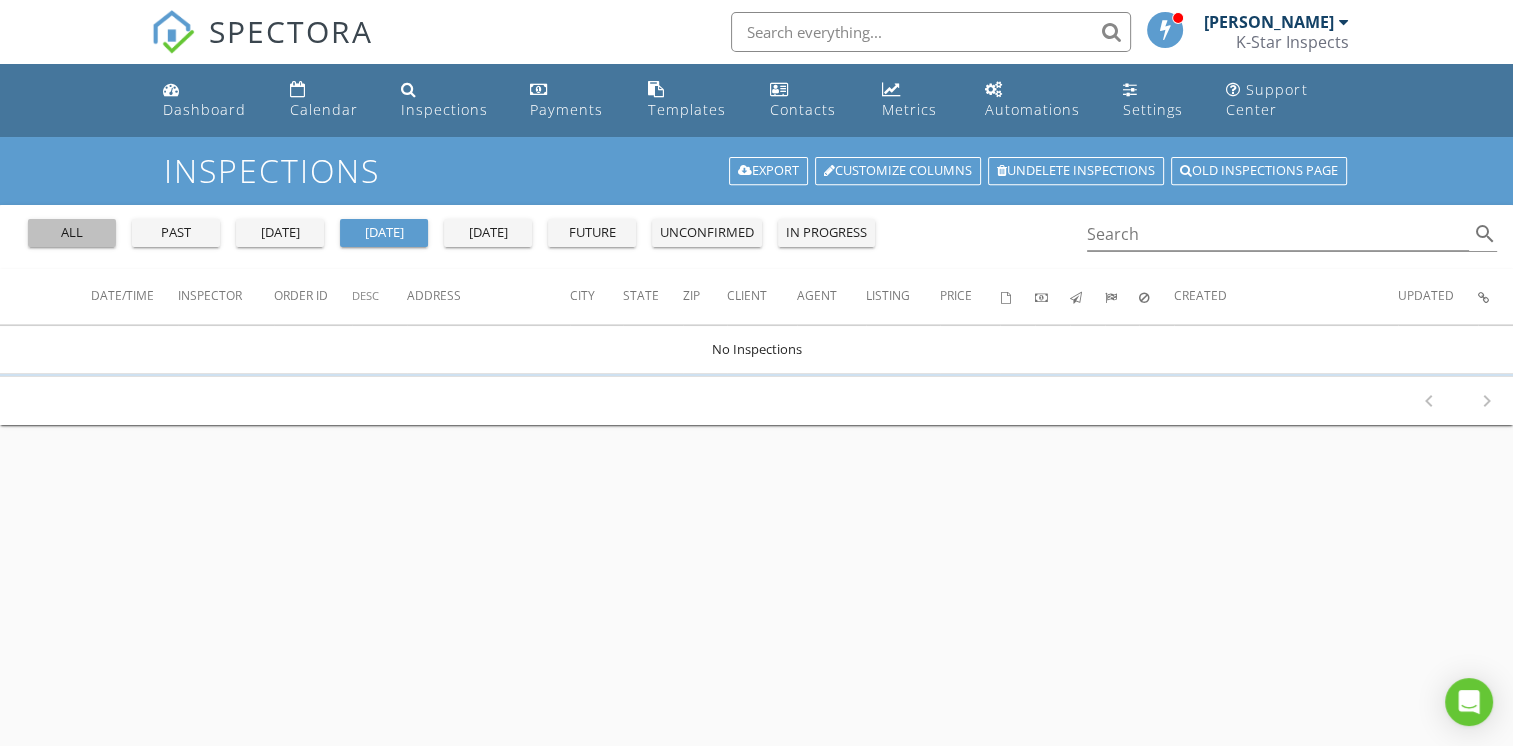 click on "all" at bounding box center (72, 233) 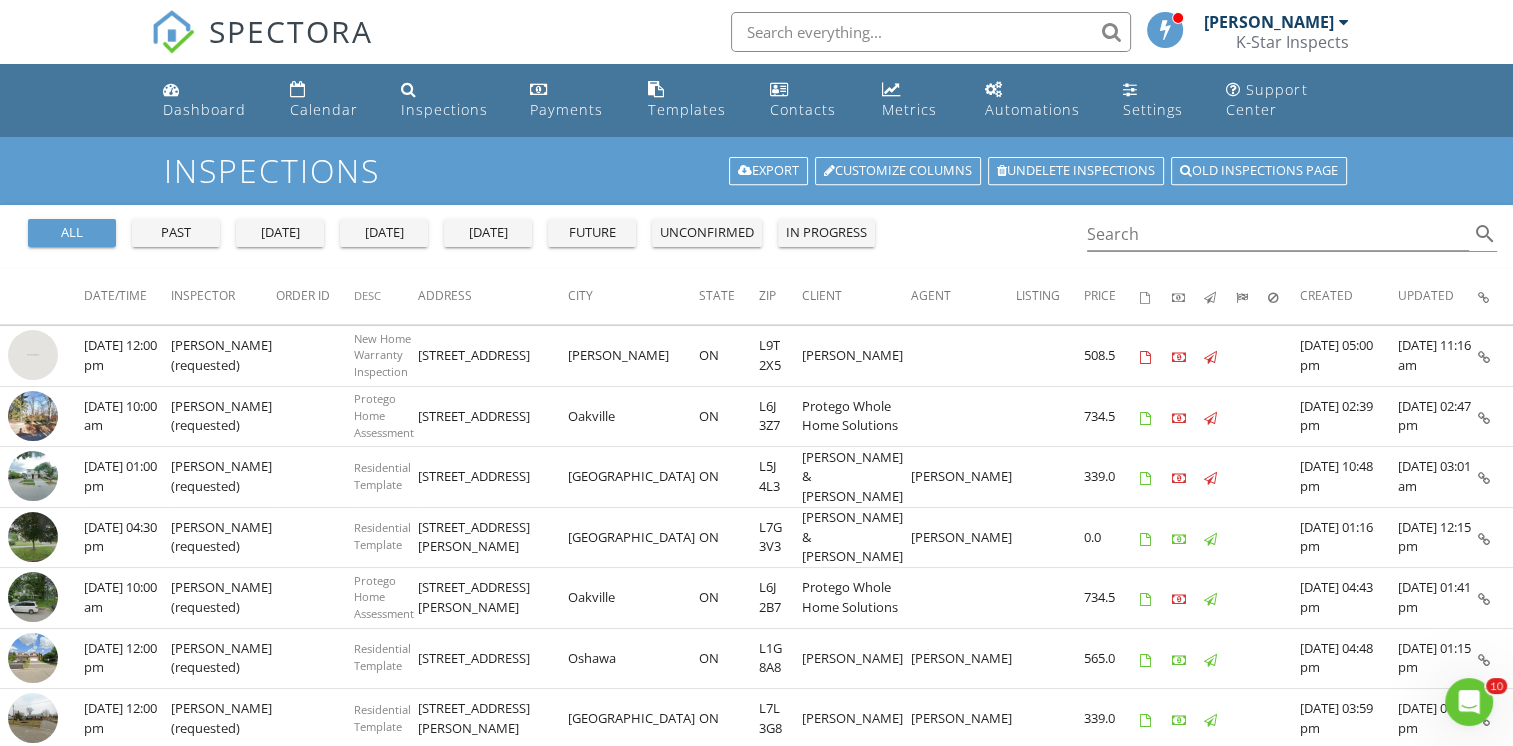 scroll, scrollTop: 0, scrollLeft: 0, axis: both 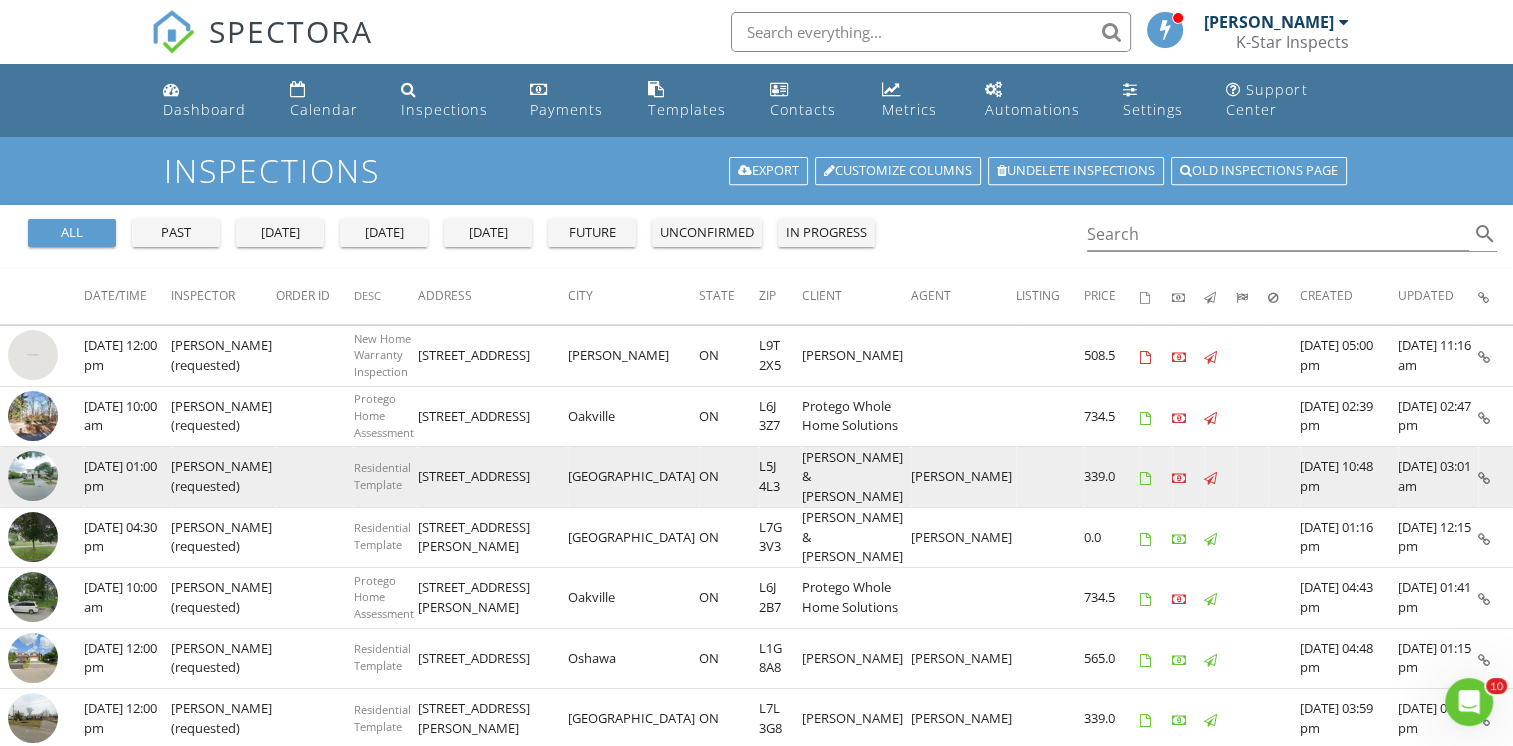 click at bounding box center [33, 476] 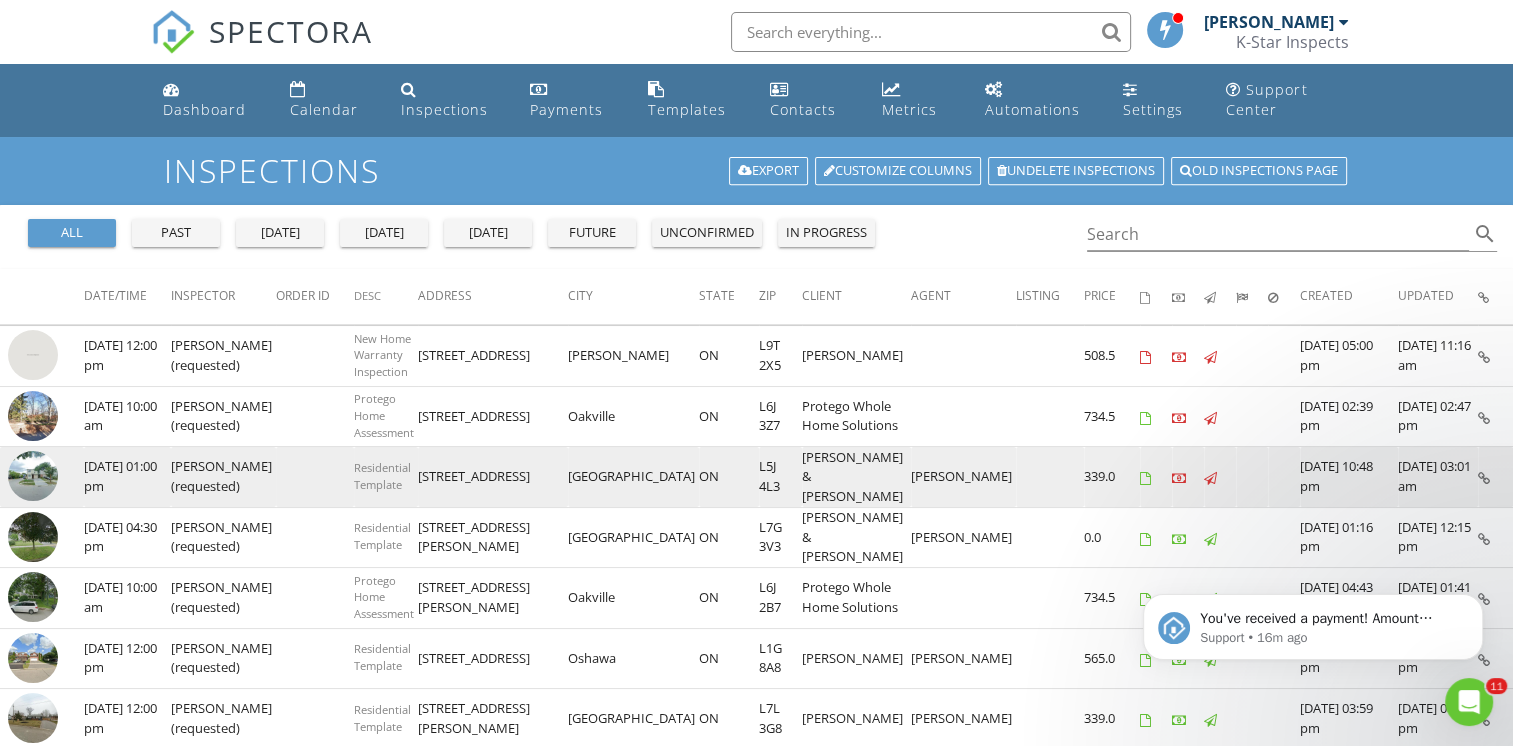 scroll, scrollTop: 0, scrollLeft: 0, axis: both 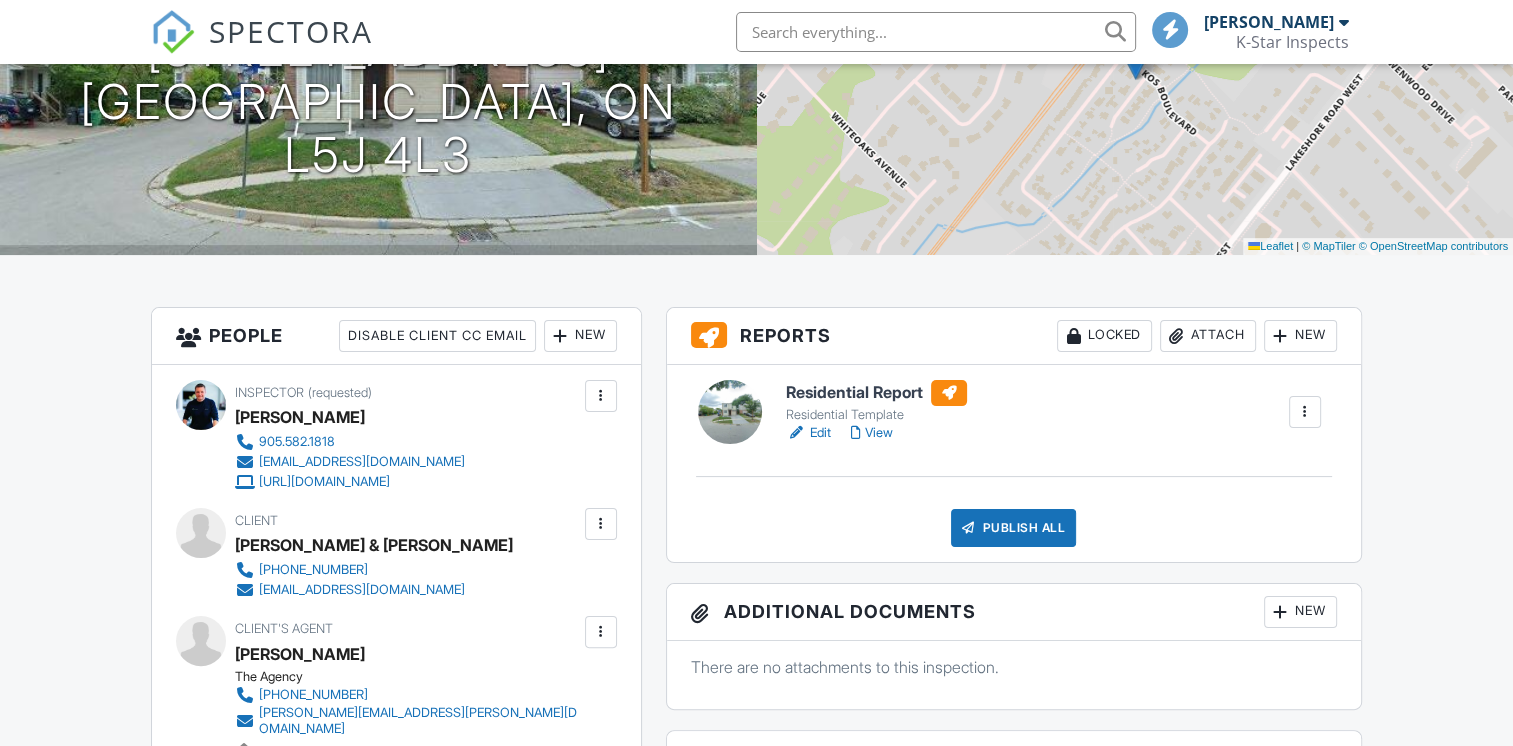 click on "View" at bounding box center [872, 433] 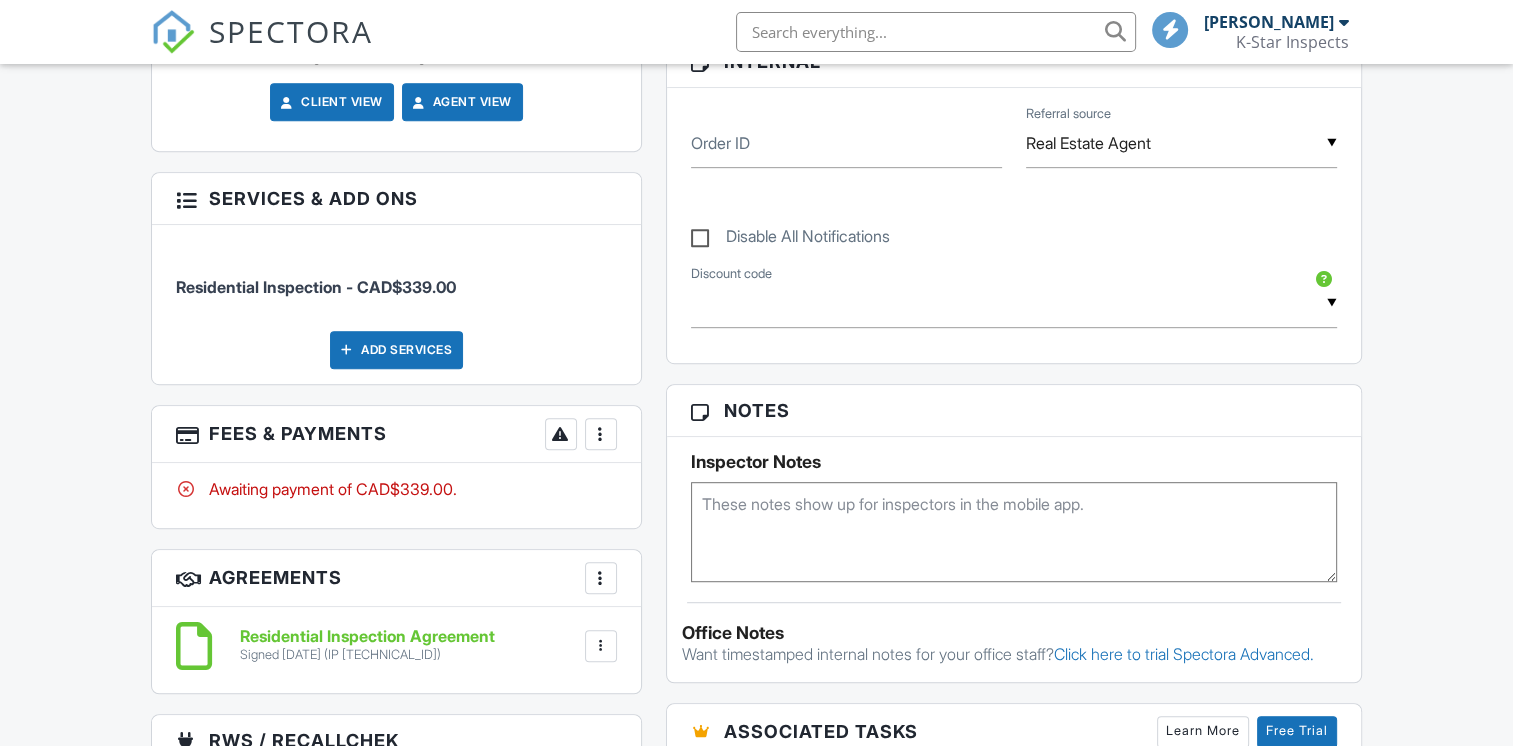 scroll, scrollTop: 1000, scrollLeft: 0, axis: vertical 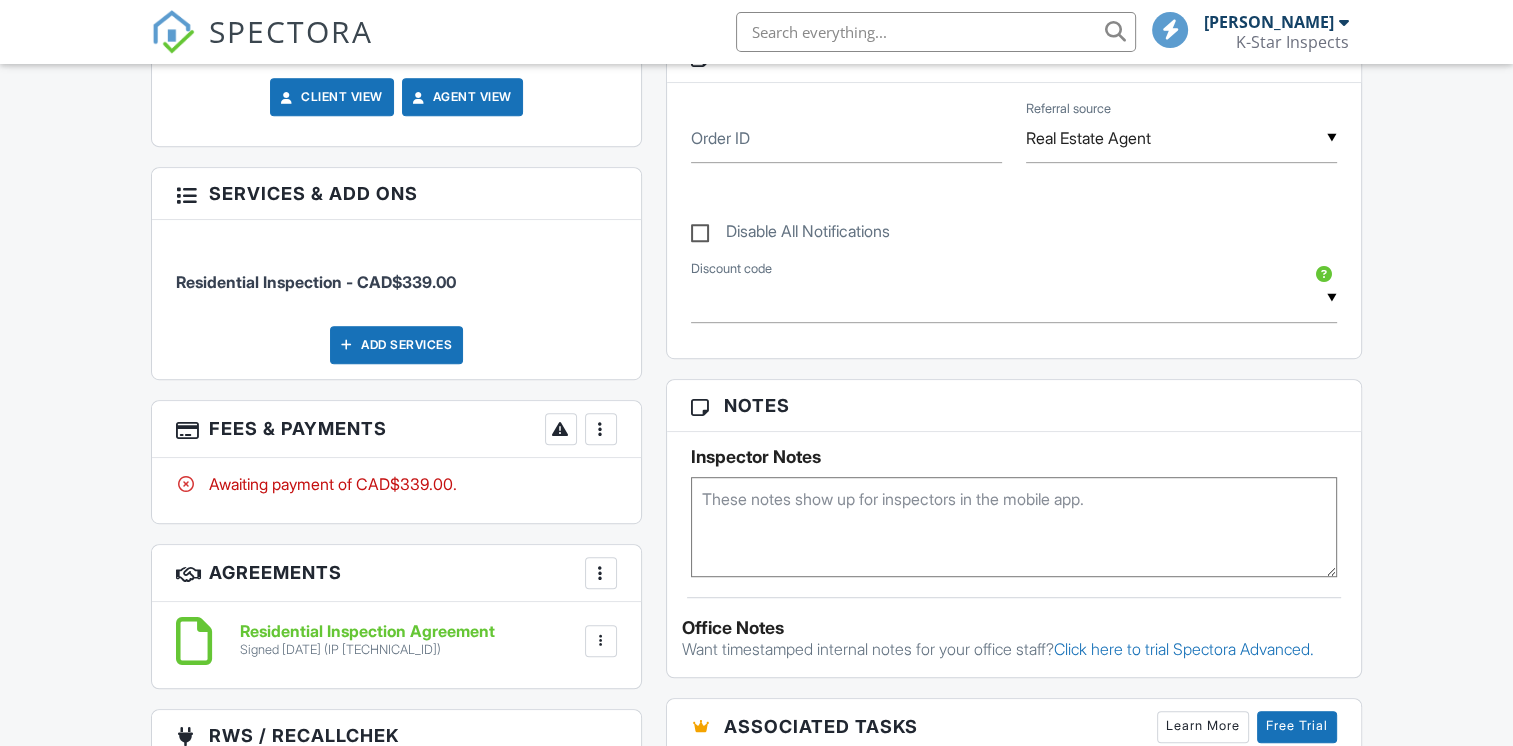 click at bounding box center [601, 429] 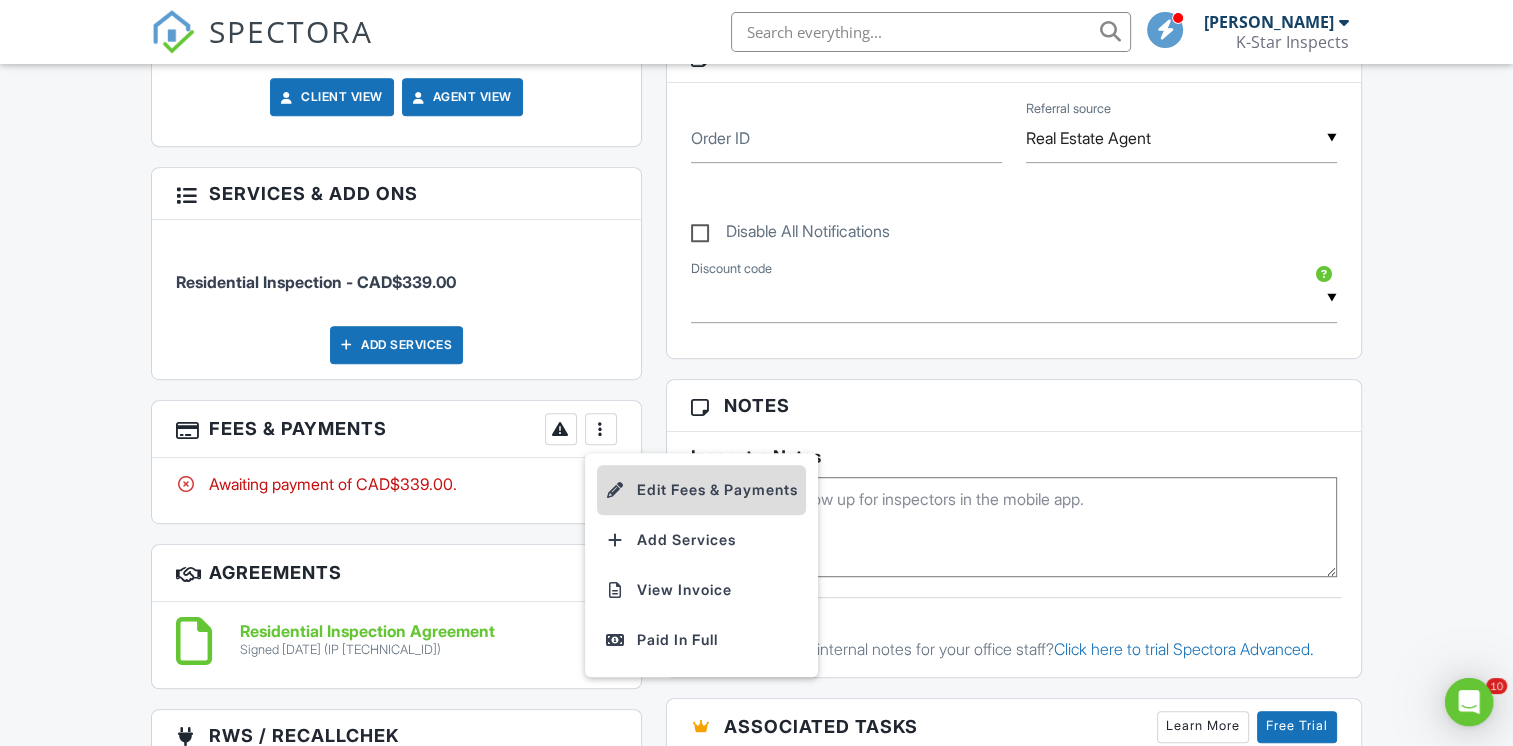 scroll, scrollTop: 0, scrollLeft: 0, axis: both 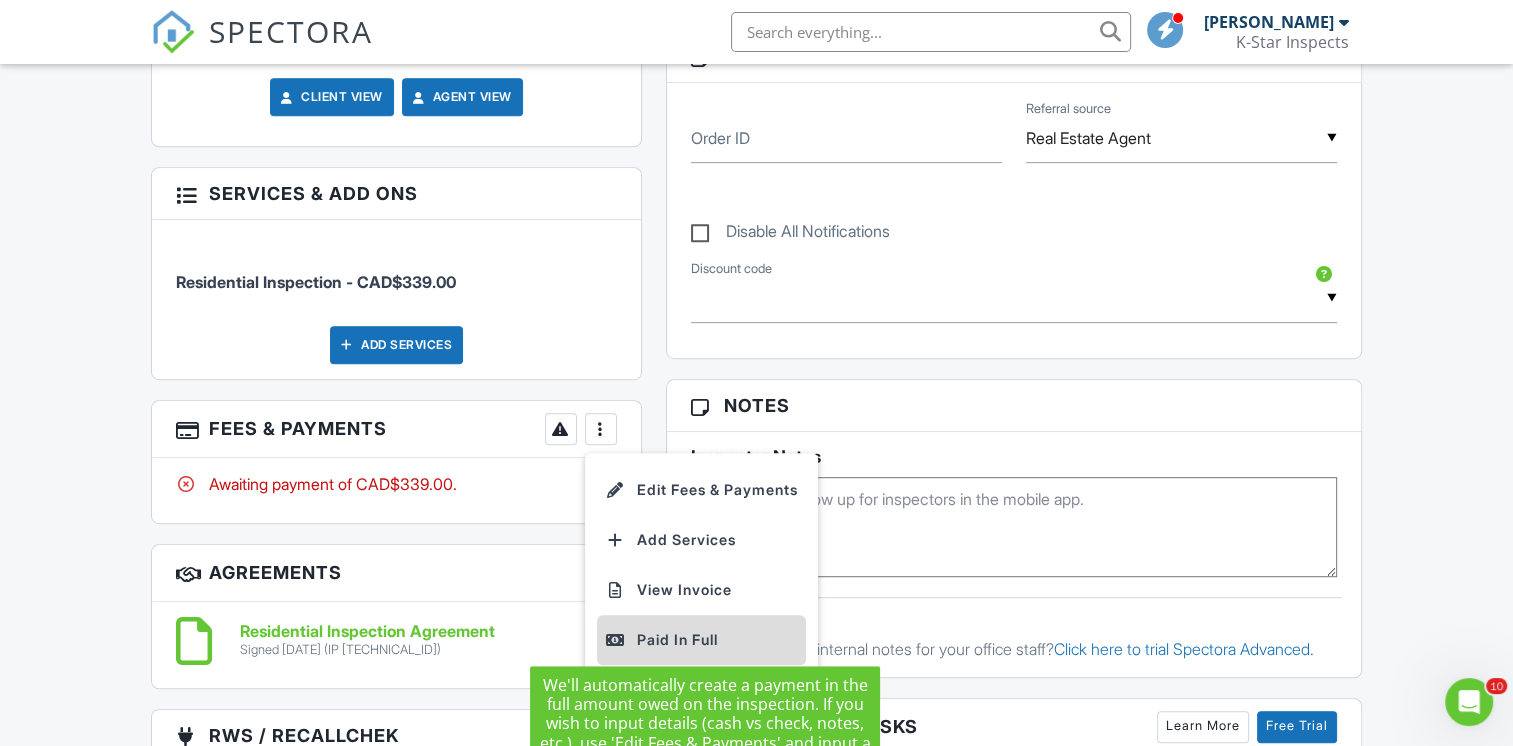 click on "Paid In Full" at bounding box center [701, 640] 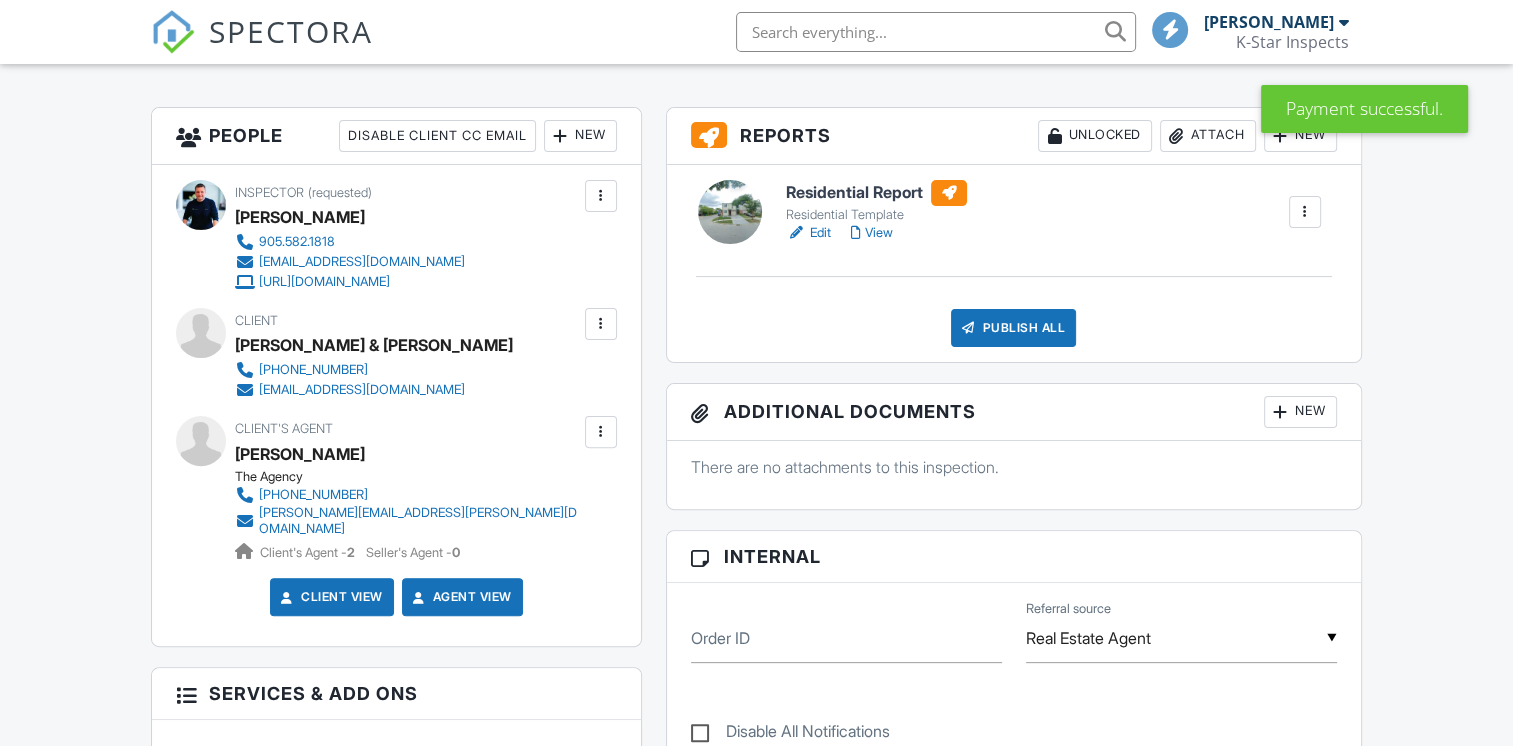 scroll, scrollTop: 500, scrollLeft: 0, axis: vertical 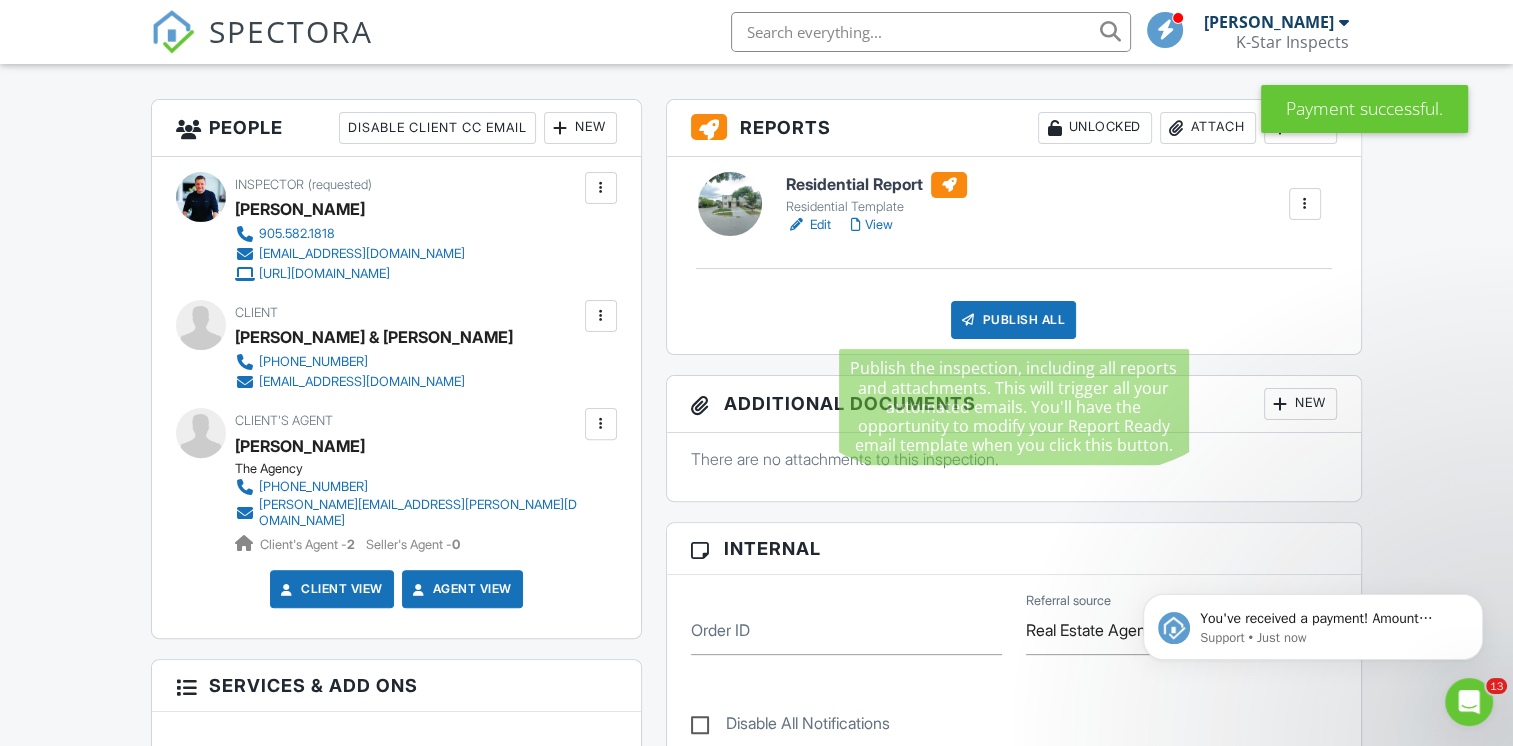 click on "Publish All" at bounding box center (1013, 320) 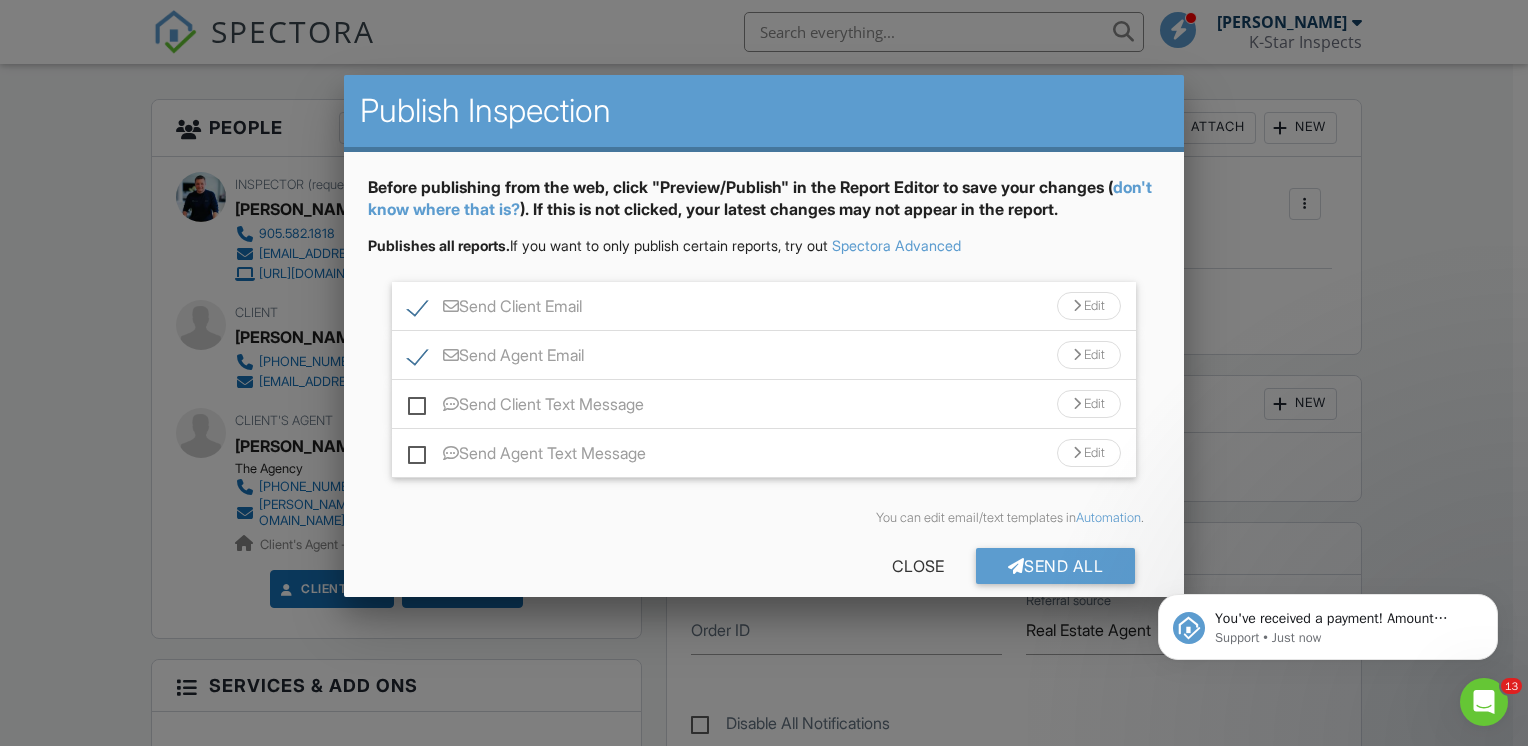 click on "Send Client Email
Edit" at bounding box center [764, 306] 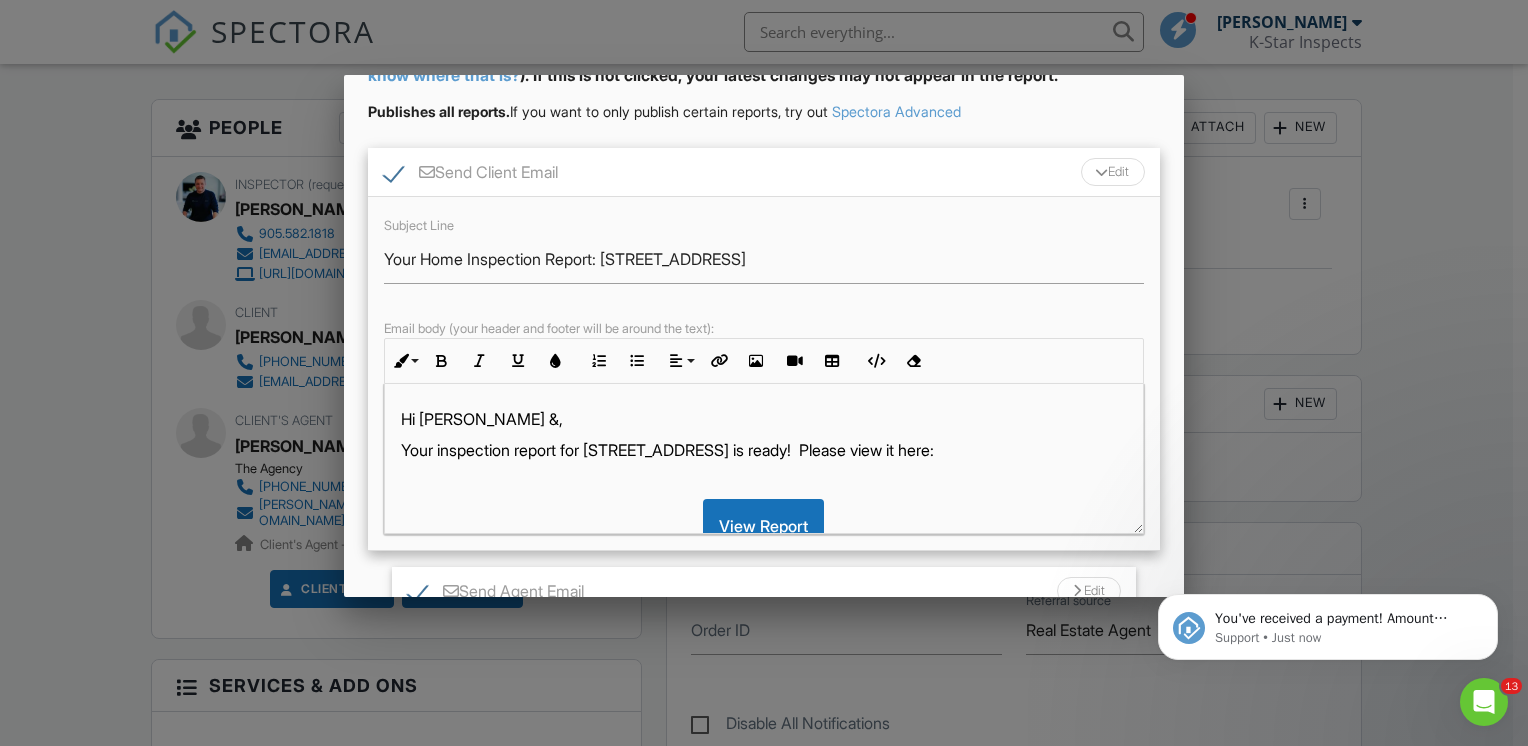 scroll, scrollTop: 200, scrollLeft: 0, axis: vertical 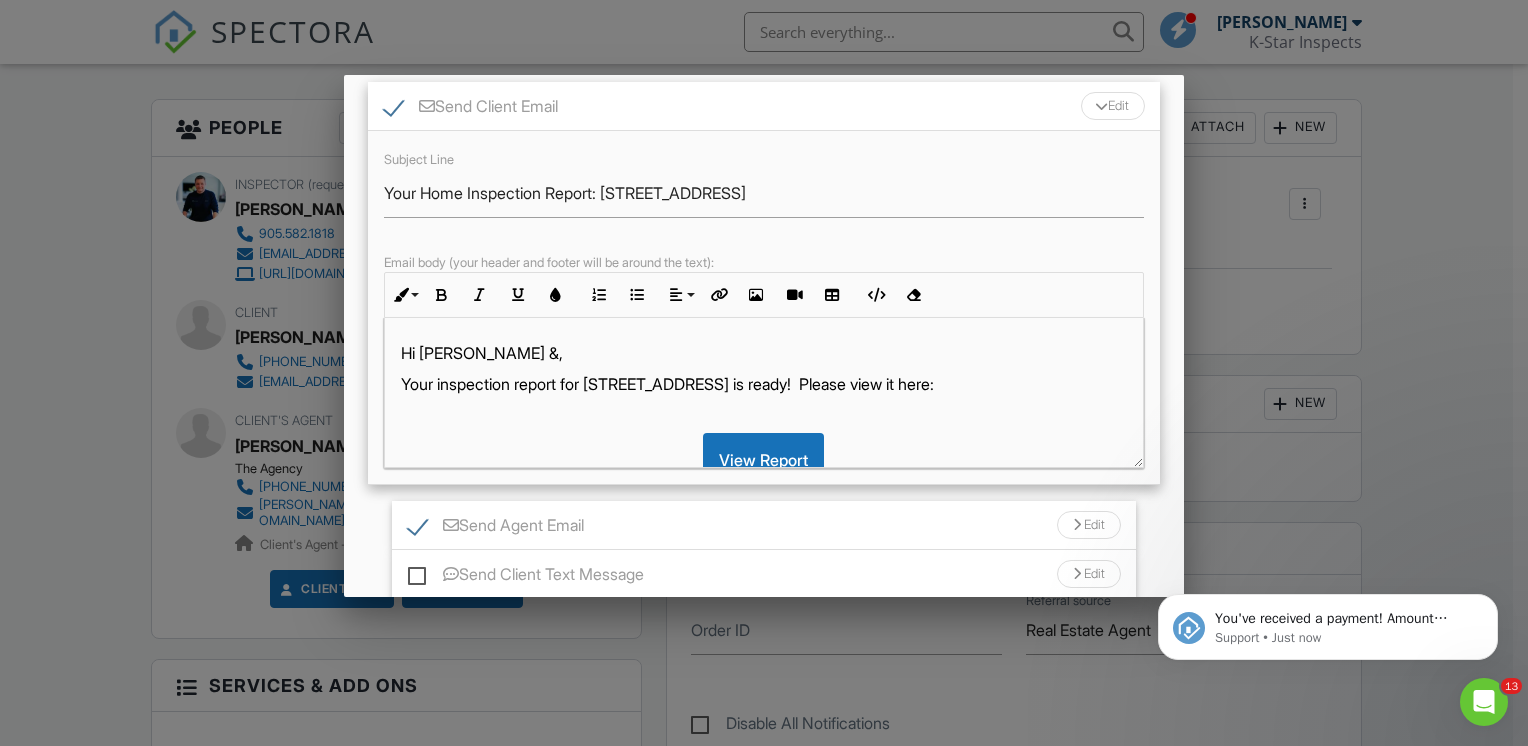click on "Hi [PERSON_NAME] &," at bounding box center (764, 353) 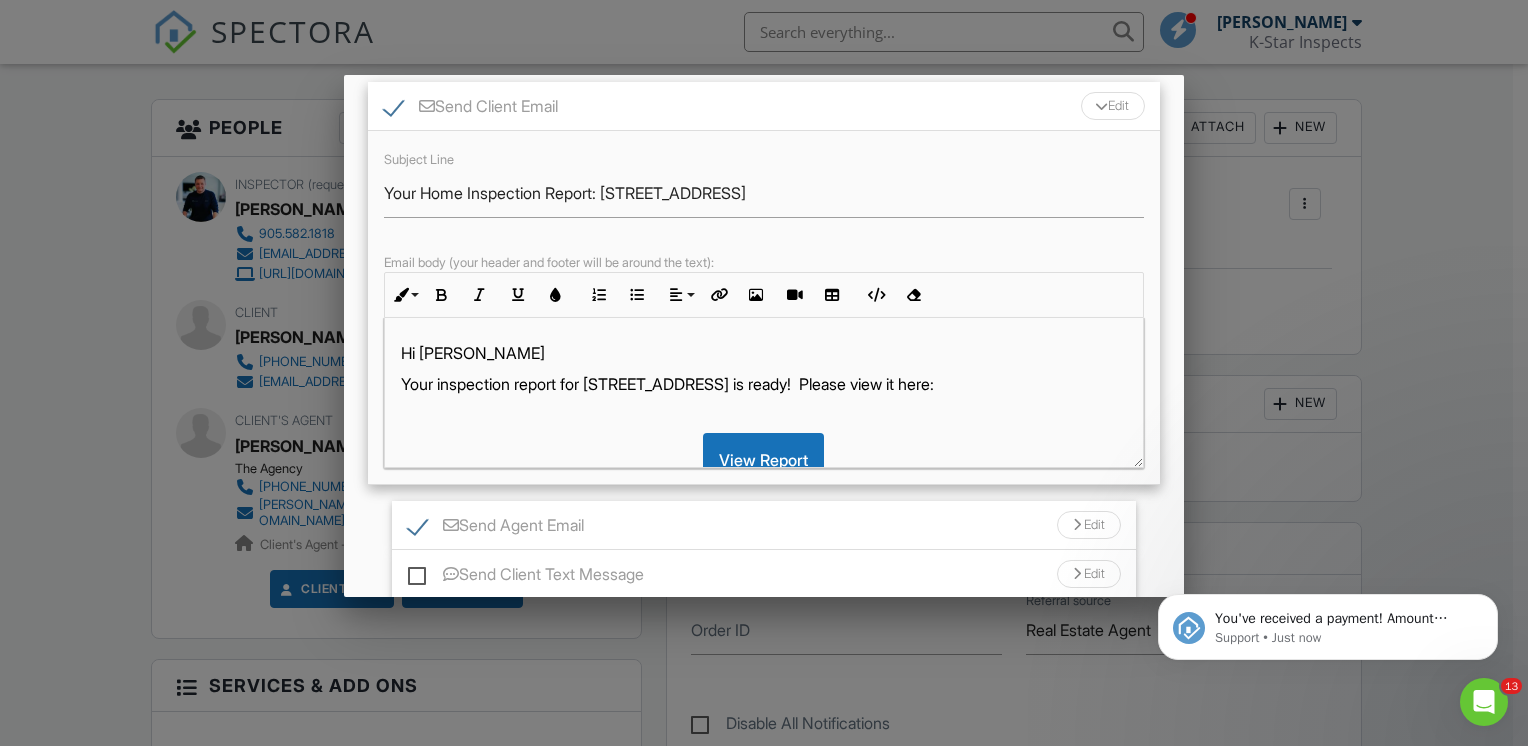 type 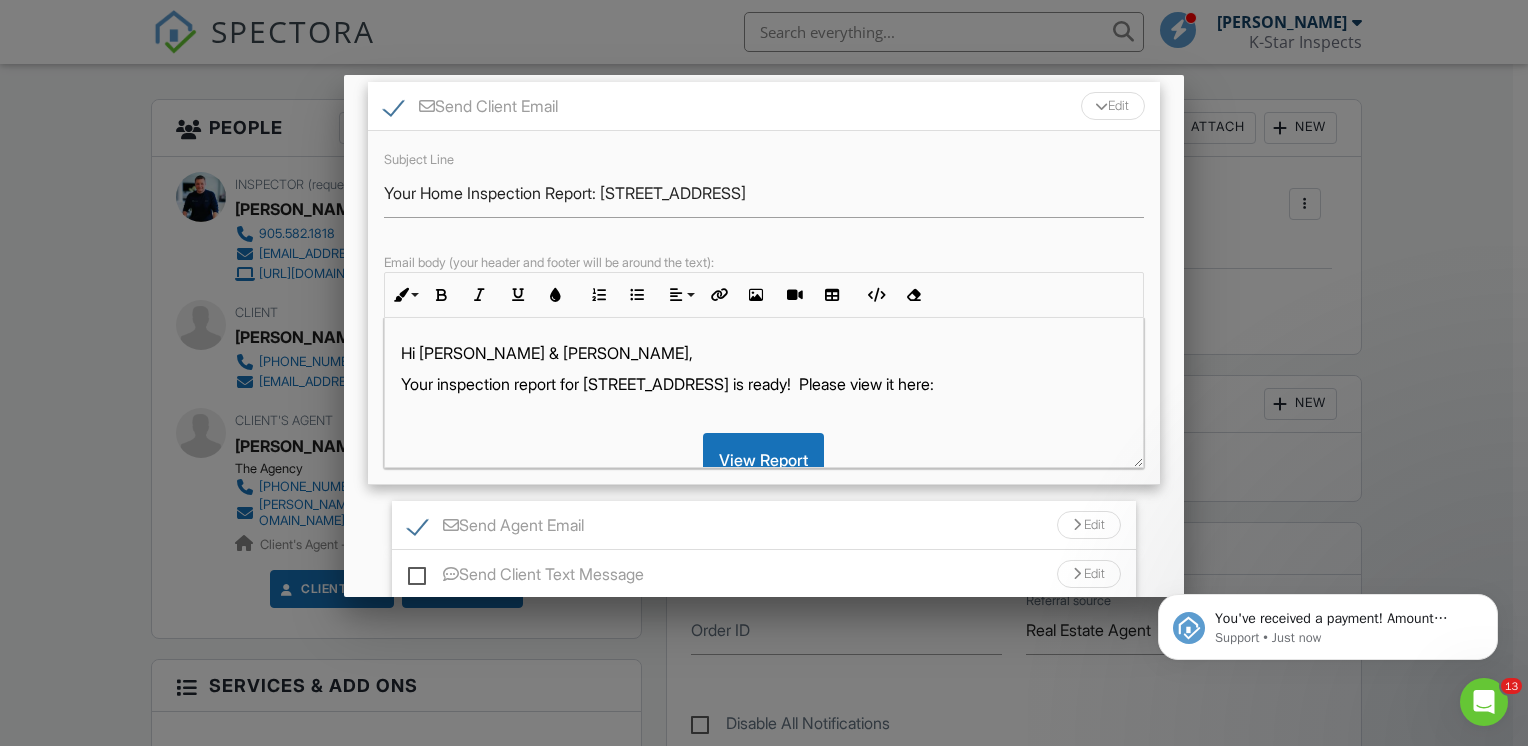 scroll, scrollTop: 196, scrollLeft: 0, axis: vertical 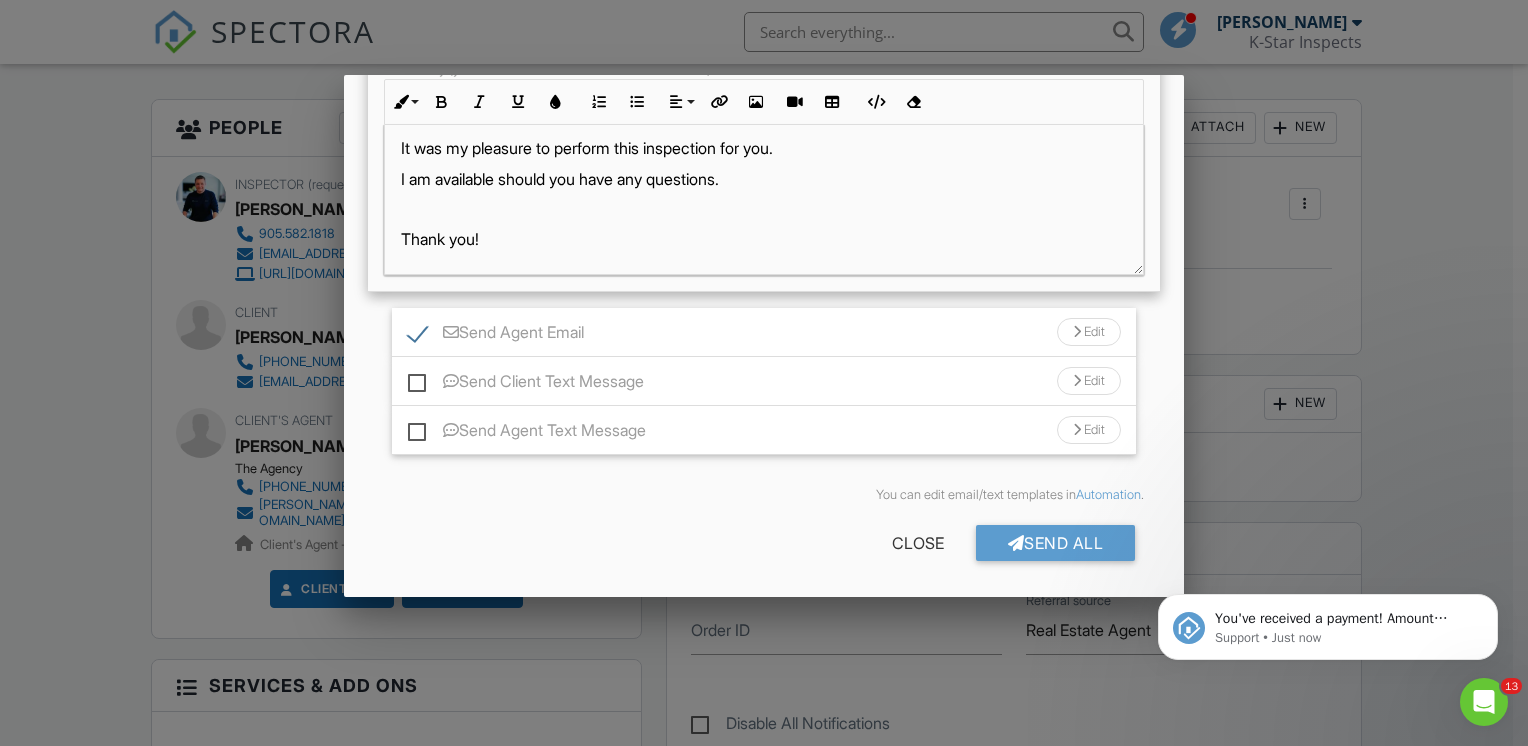 click on "Thank you!" at bounding box center [764, 239] 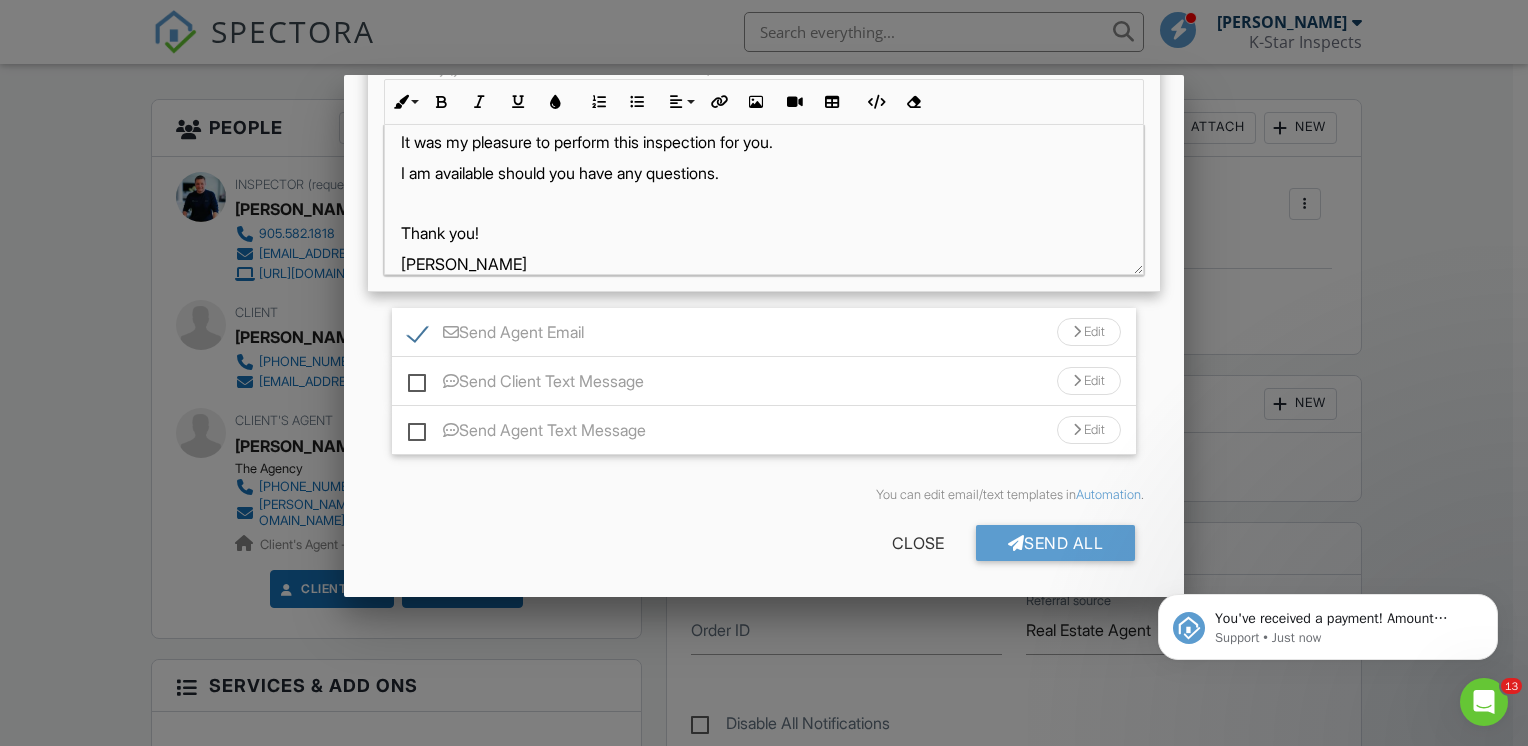 scroll, scrollTop: 0, scrollLeft: 0, axis: both 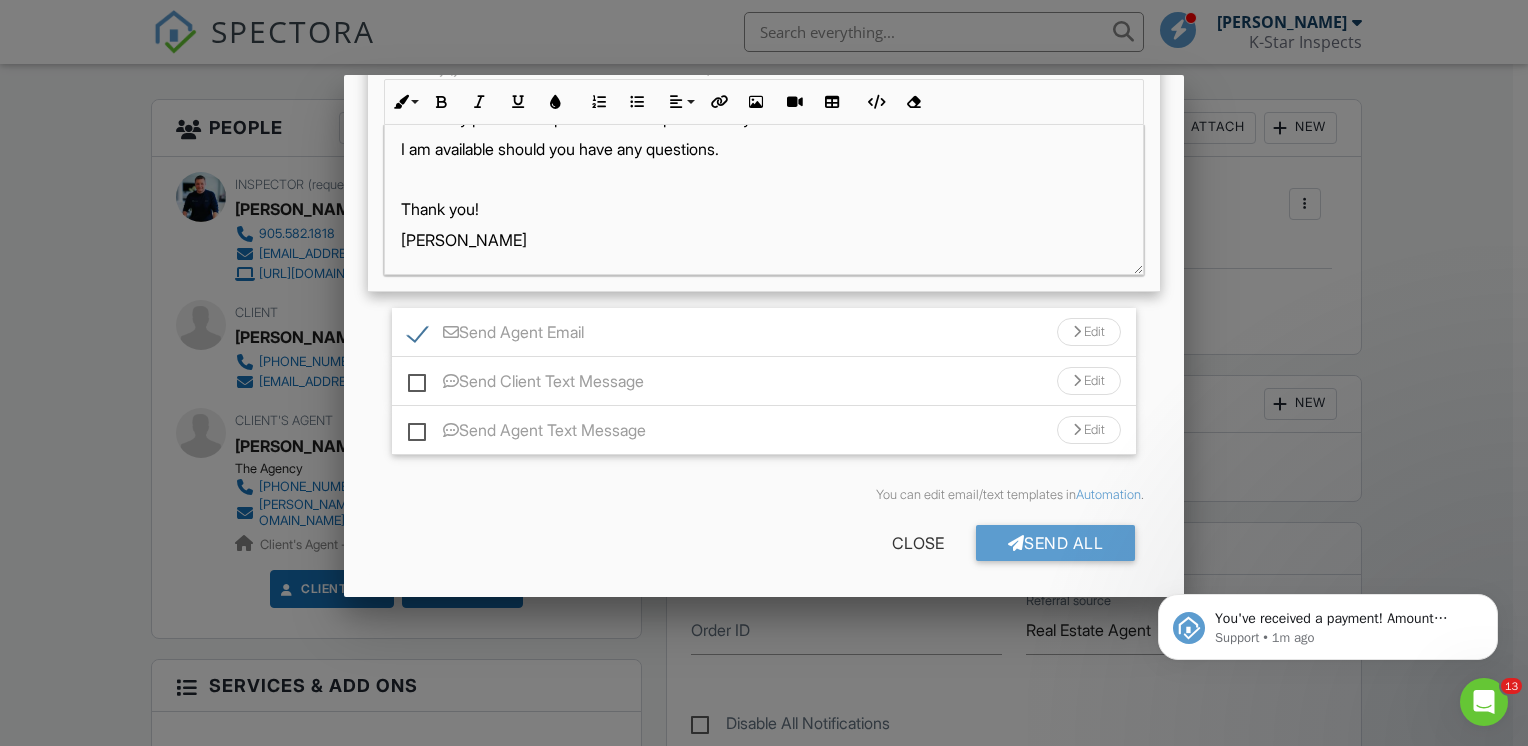 click on "Send Agent Email
Edit" at bounding box center [764, 332] 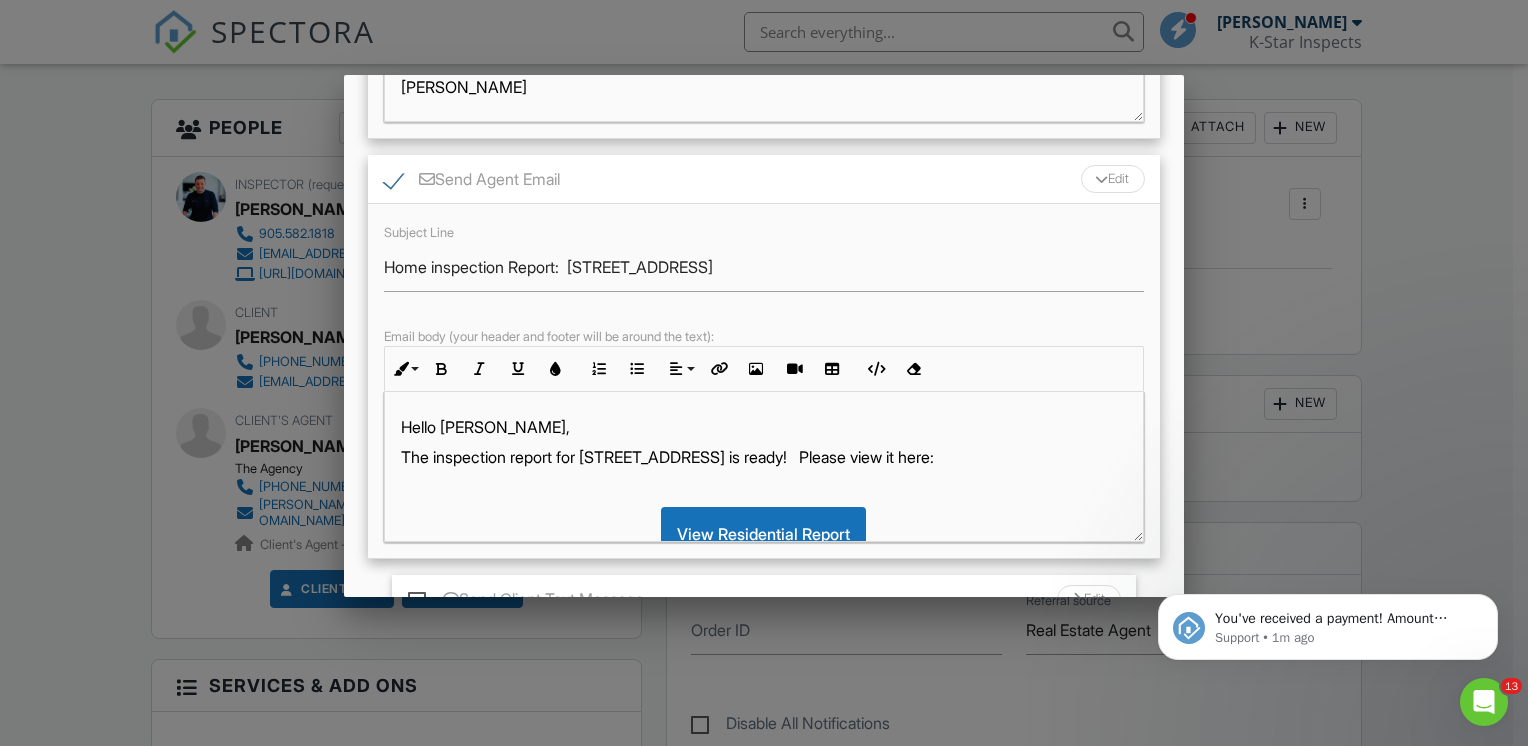 scroll, scrollTop: 593, scrollLeft: 0, axis: vertical 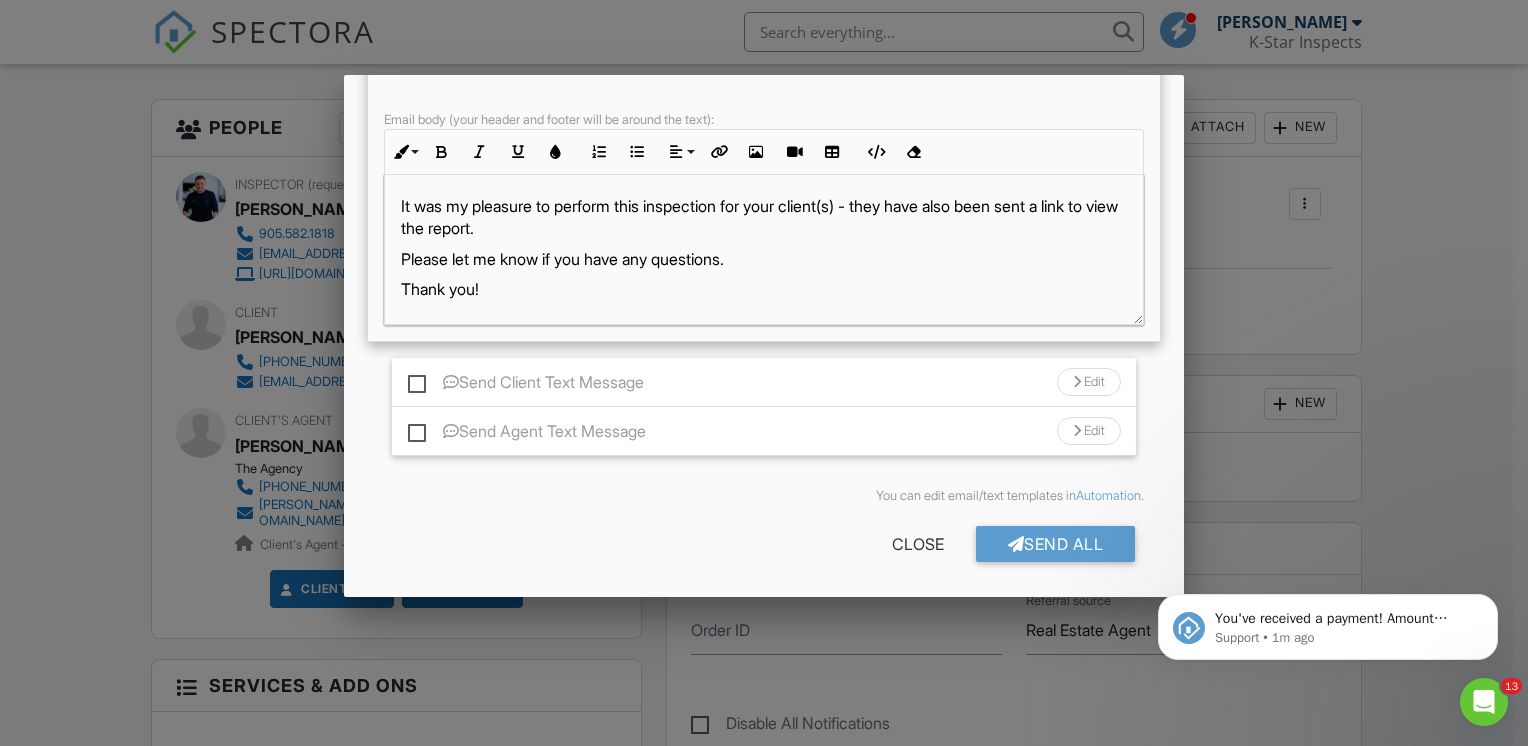click on "Thank you!" at bounding box center (764, 289) 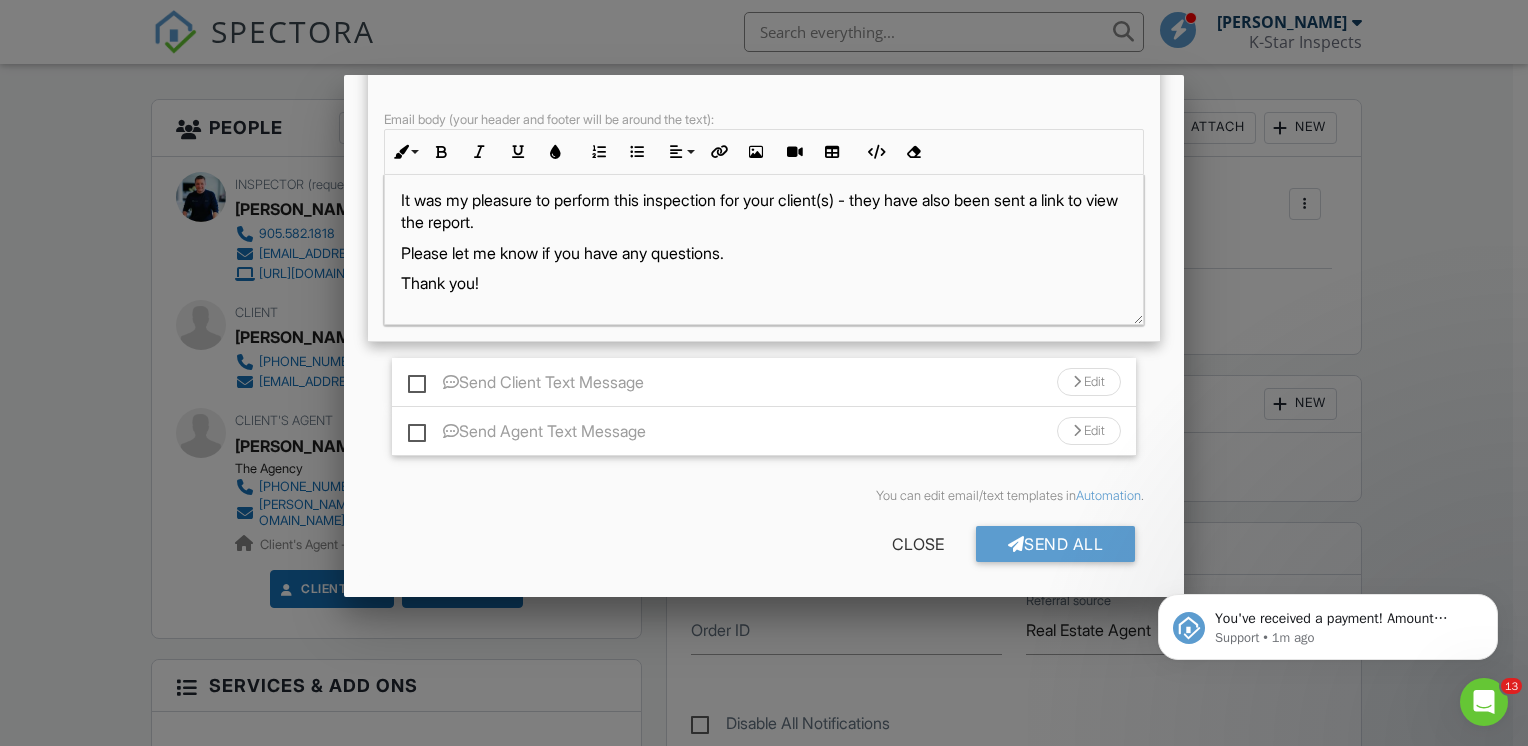 type 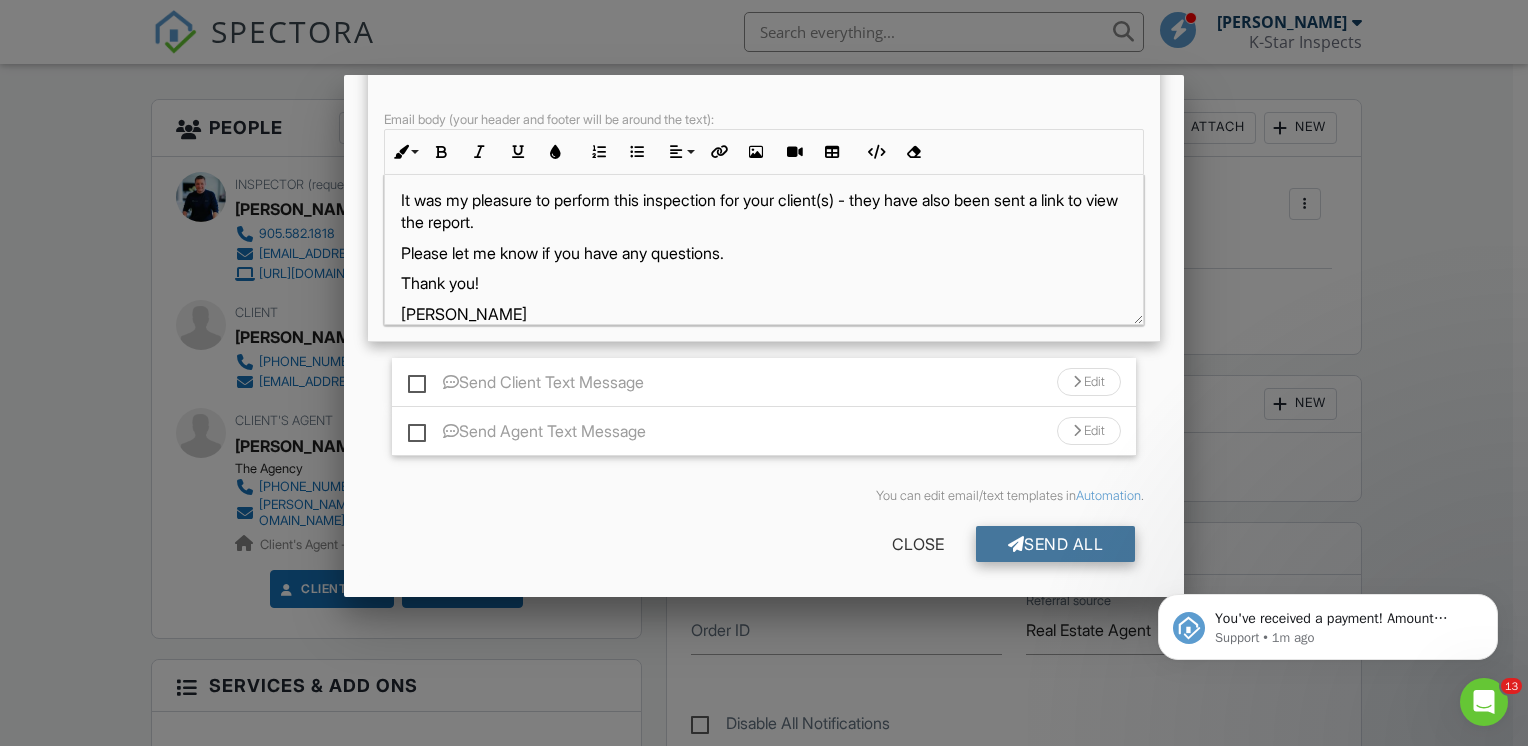 click on "Send All" at bounding box center (1056, 544) 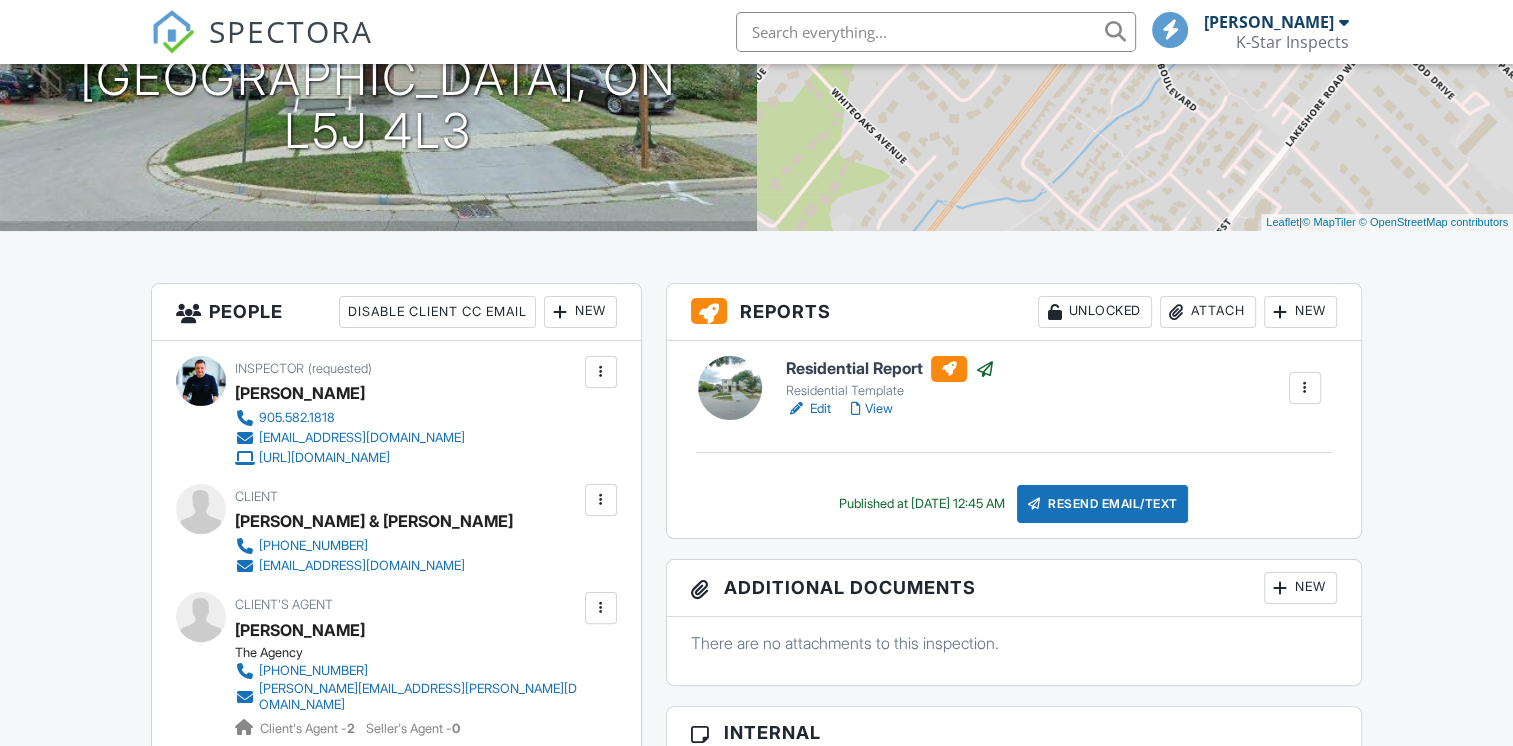 scroll, scrollTop: 705, scrollLeft: 0, axis: vertical 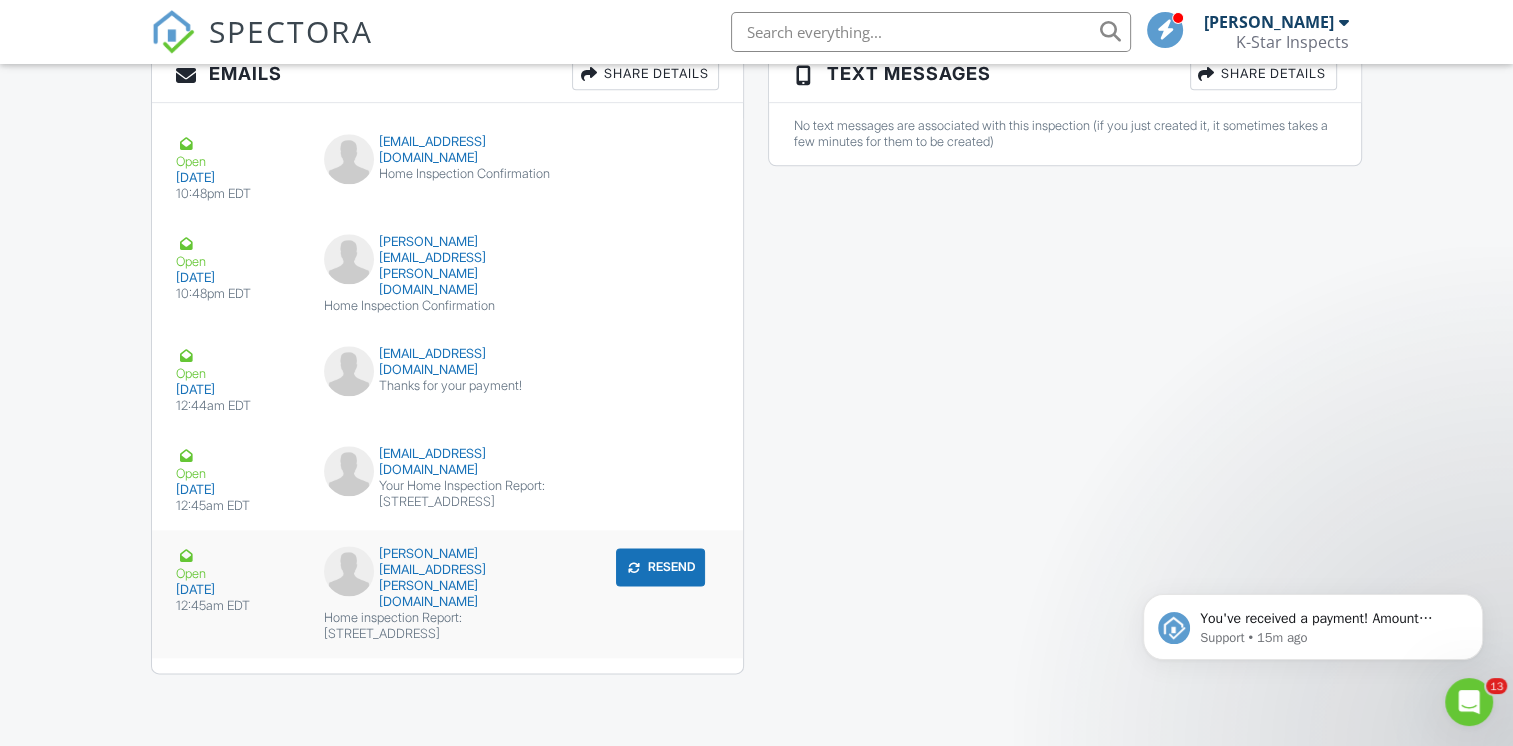 click on "Open" at bounding box center (238, 564) 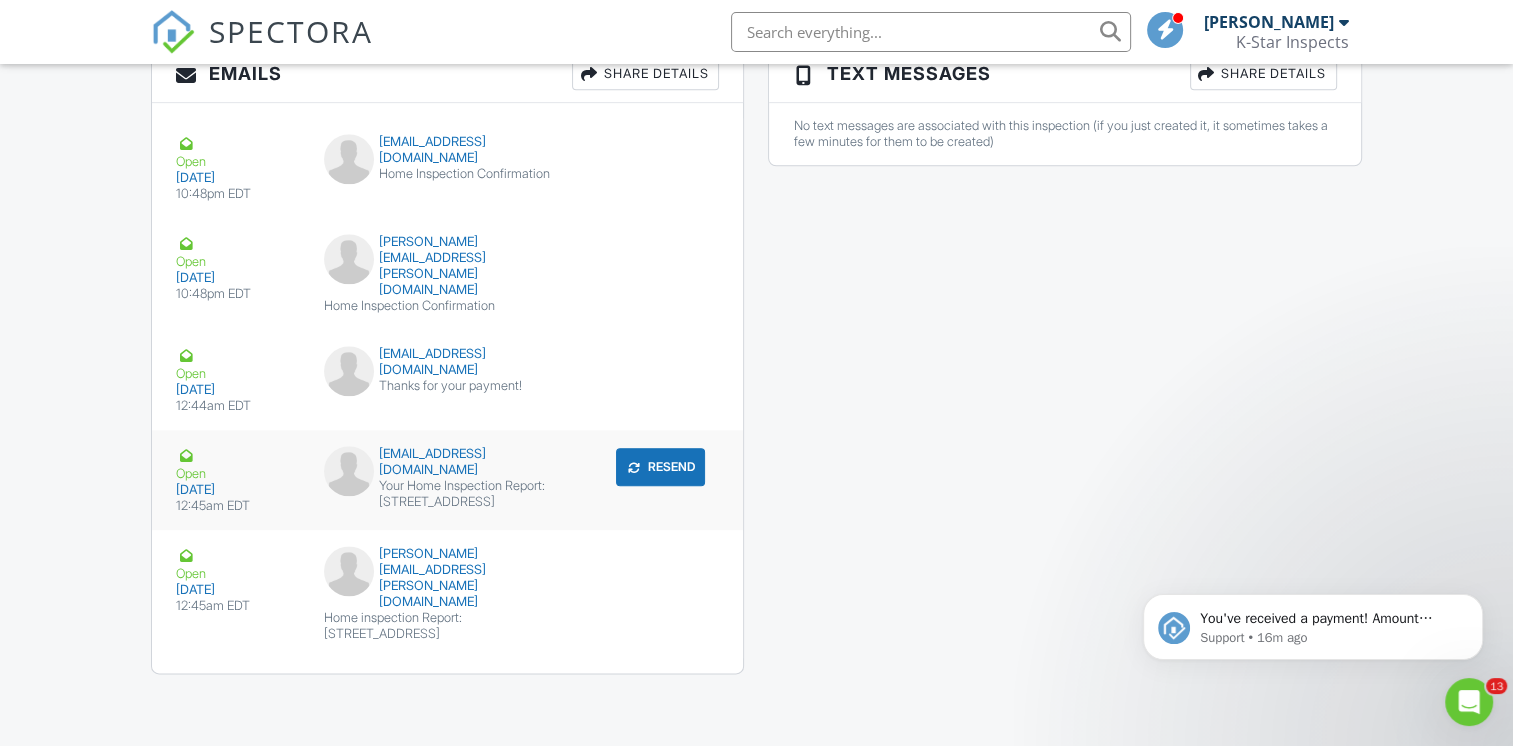 click on "Open" at bounding box center (238, 464) 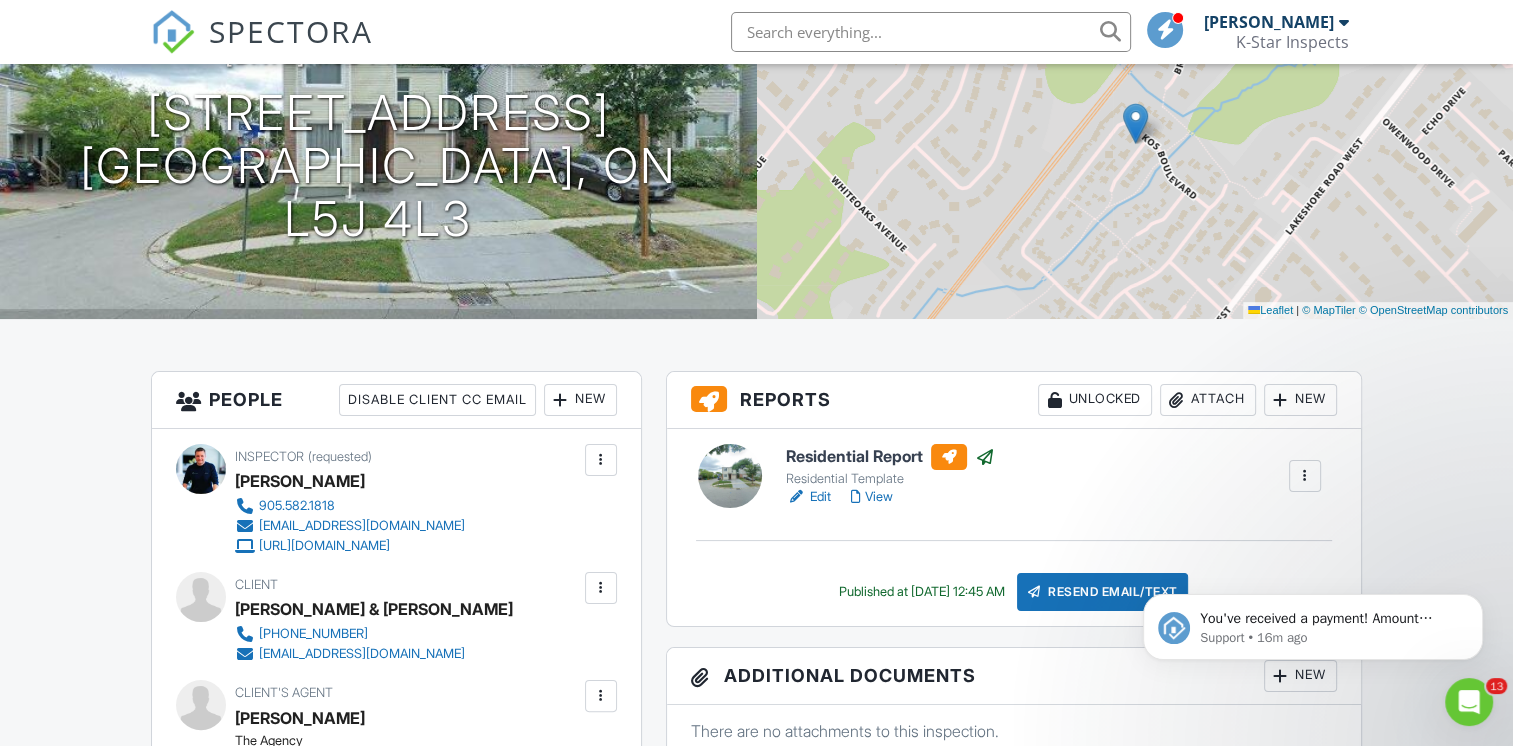 scroll, scrollTop: 0, scrollLeft: 0, axis: both 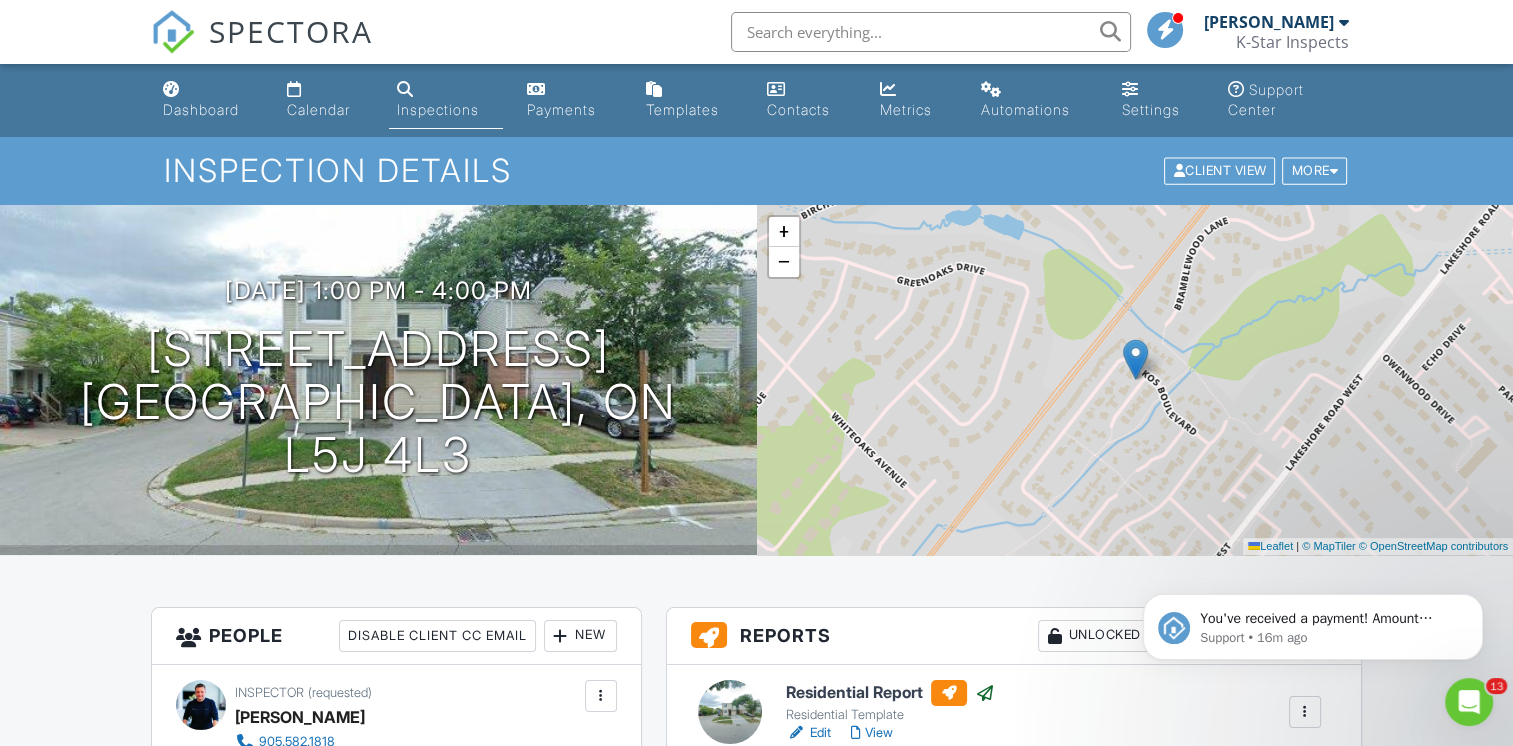 click on "Inspections" at bounding box center [438, 109] 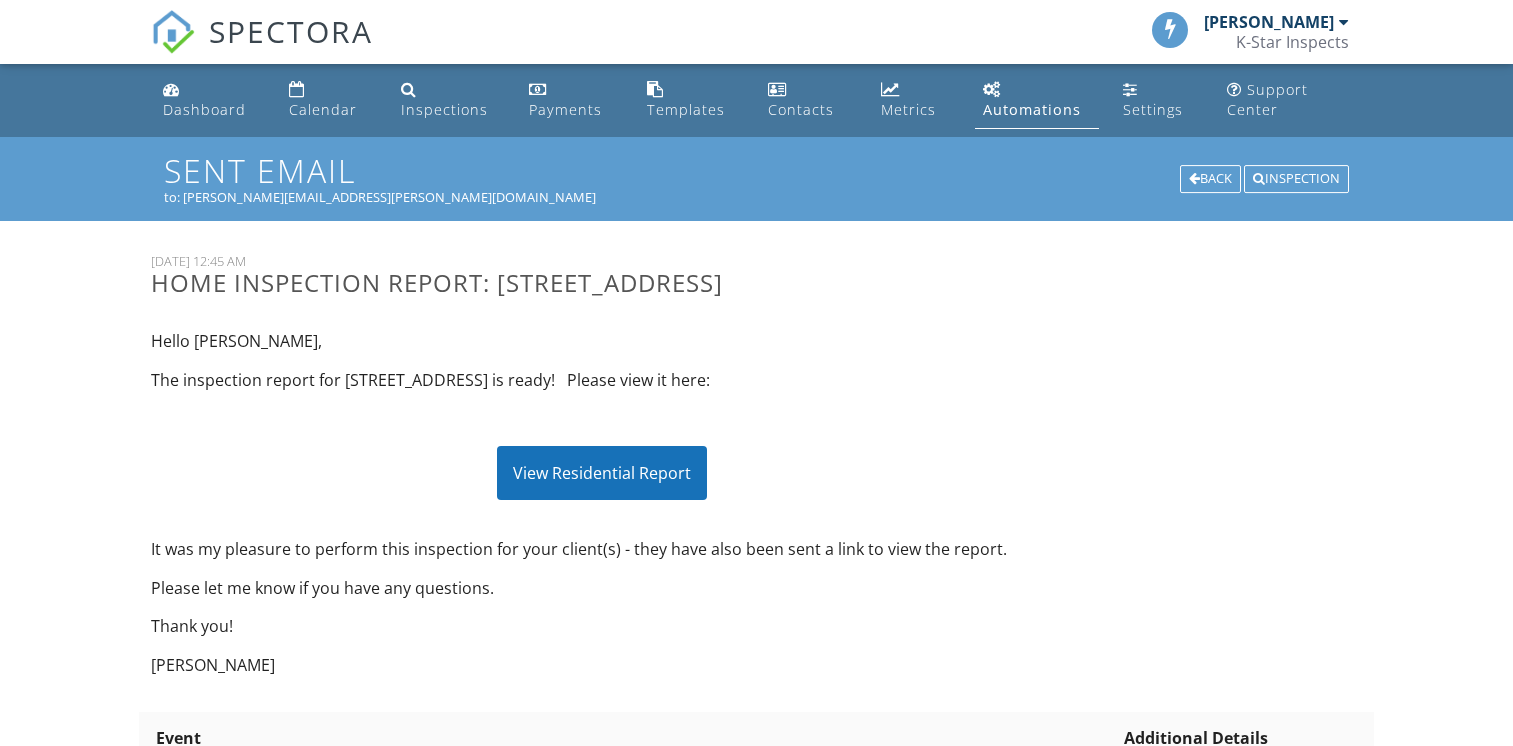 scroll, scrollTop: 0, scrollLeft: 0, axis: both 